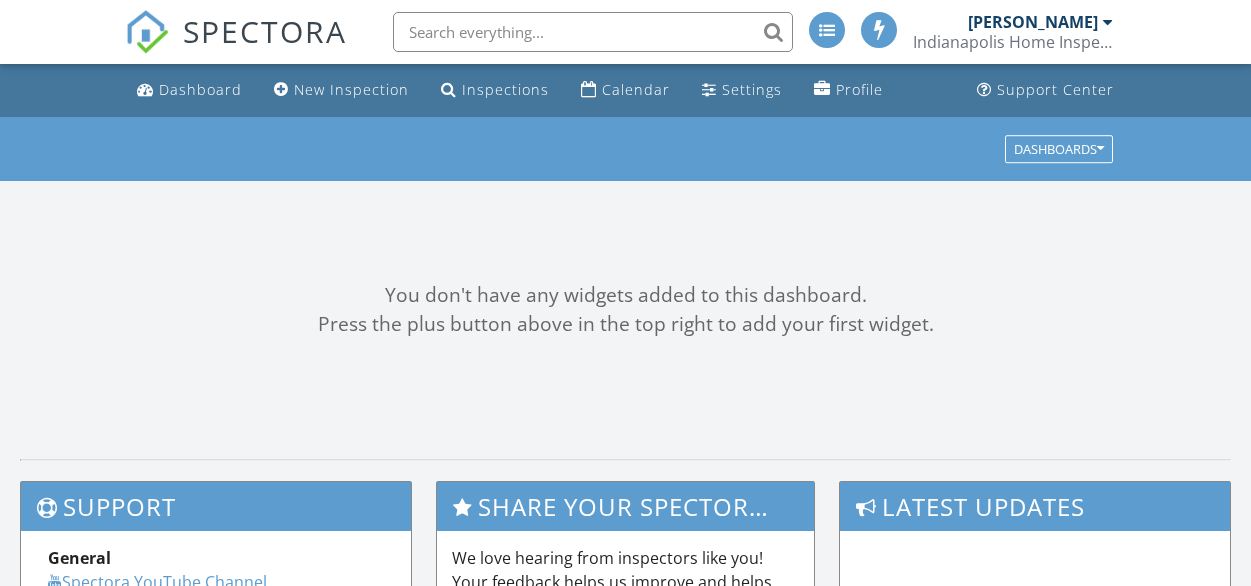 scroll, scrollTop: 0, scrollLeft: 0, axis: both 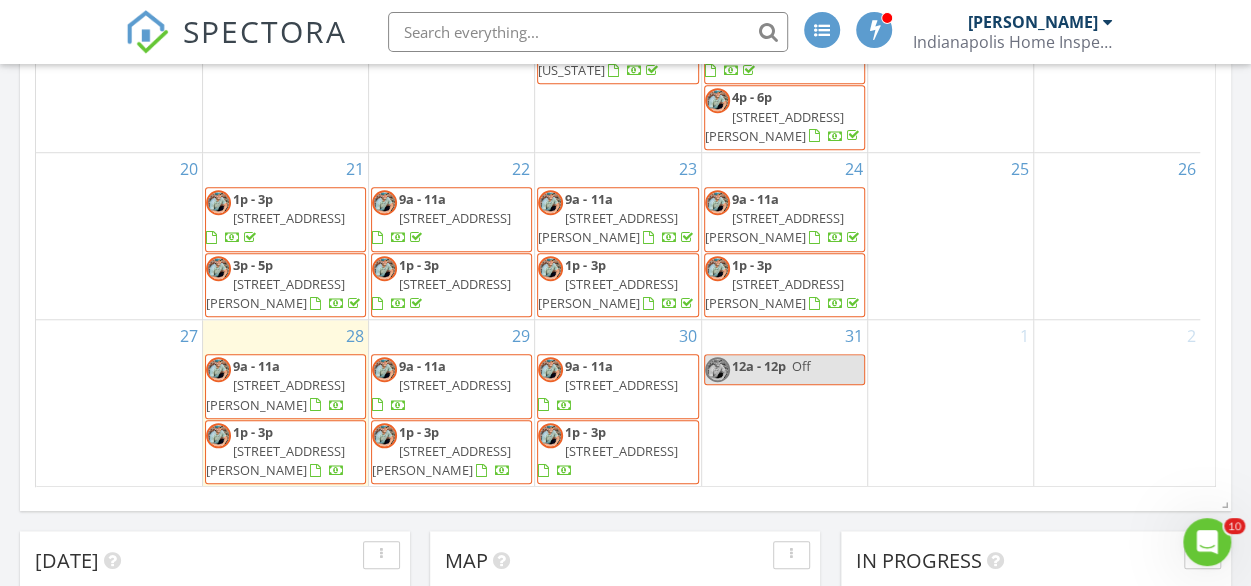 click on "12a - 12p" at bounding box center (759, 366) 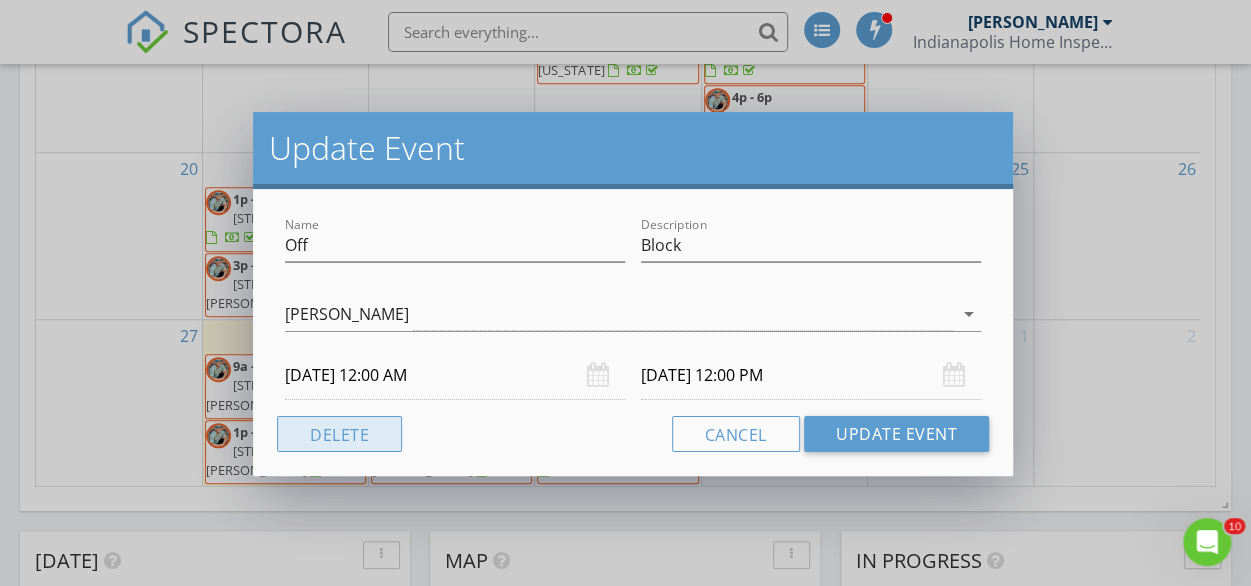 click on "Delete" at bounding box center (339, 434) 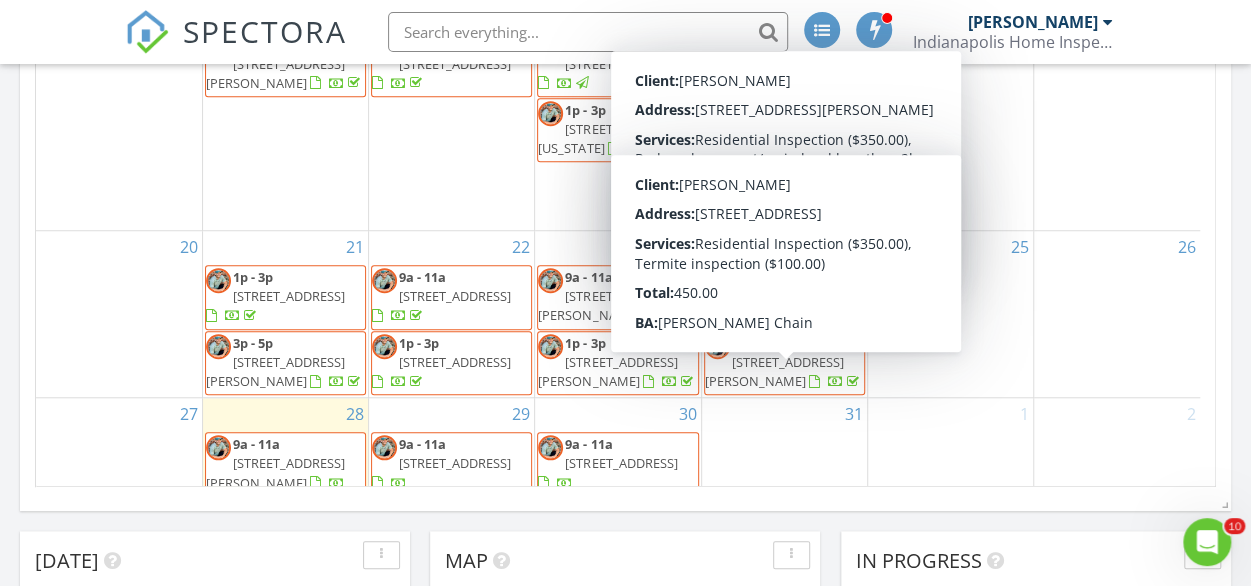 scroll, scrollTop: 104, scrollLeft: 0, axis: vertical 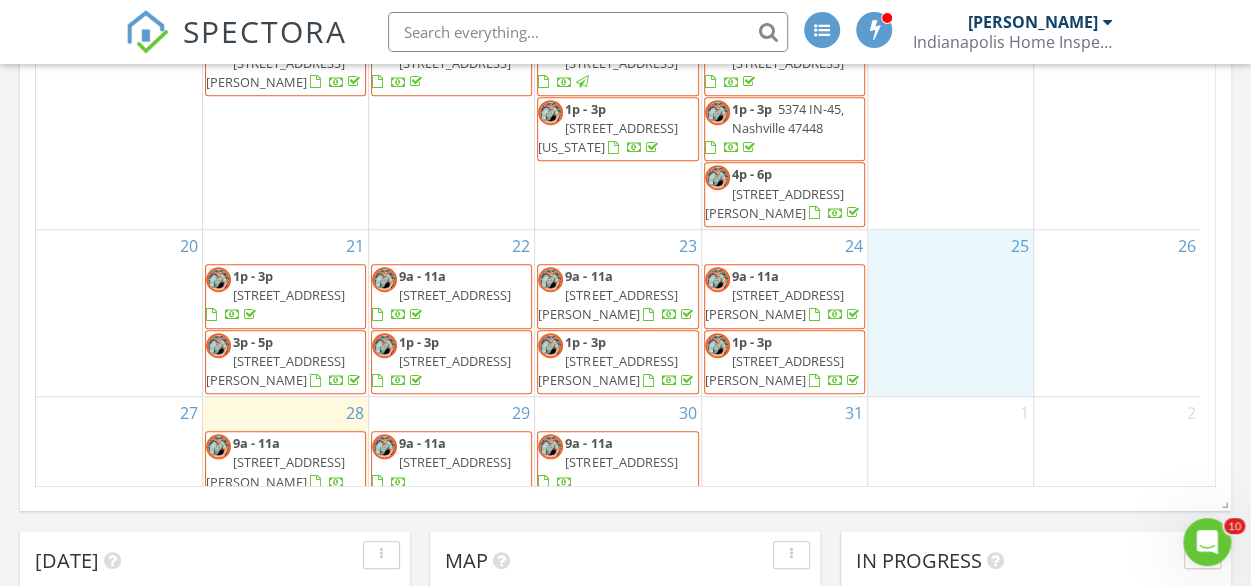 click on "25" at bounding box center (950, 313) 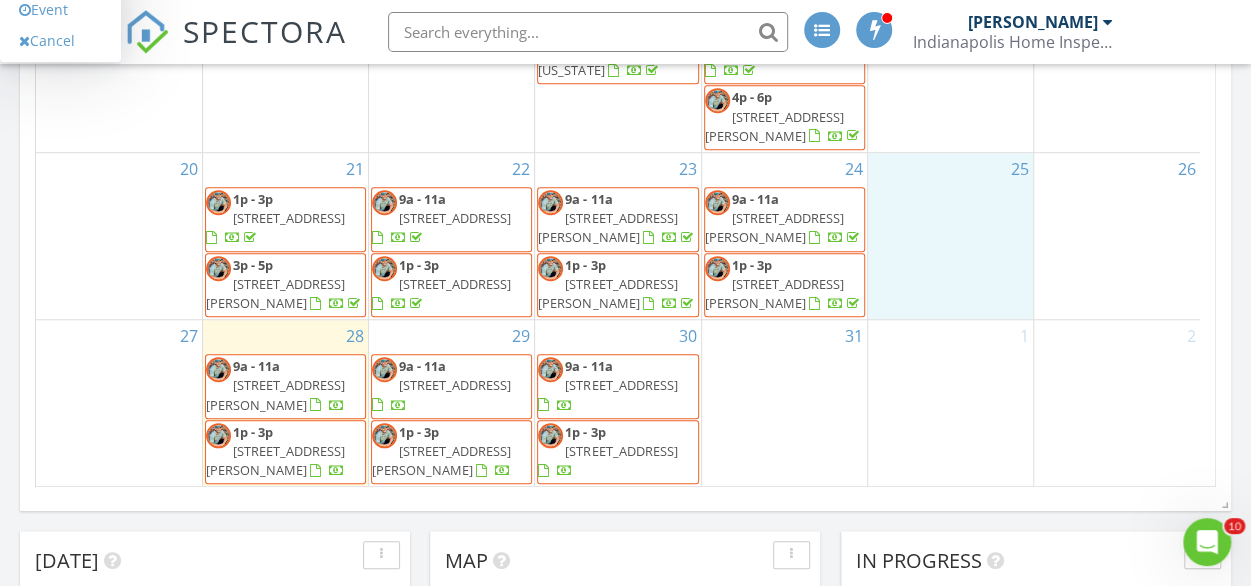 scroll, scrollTop: 247, scrollLeft: 0, axis: vertical 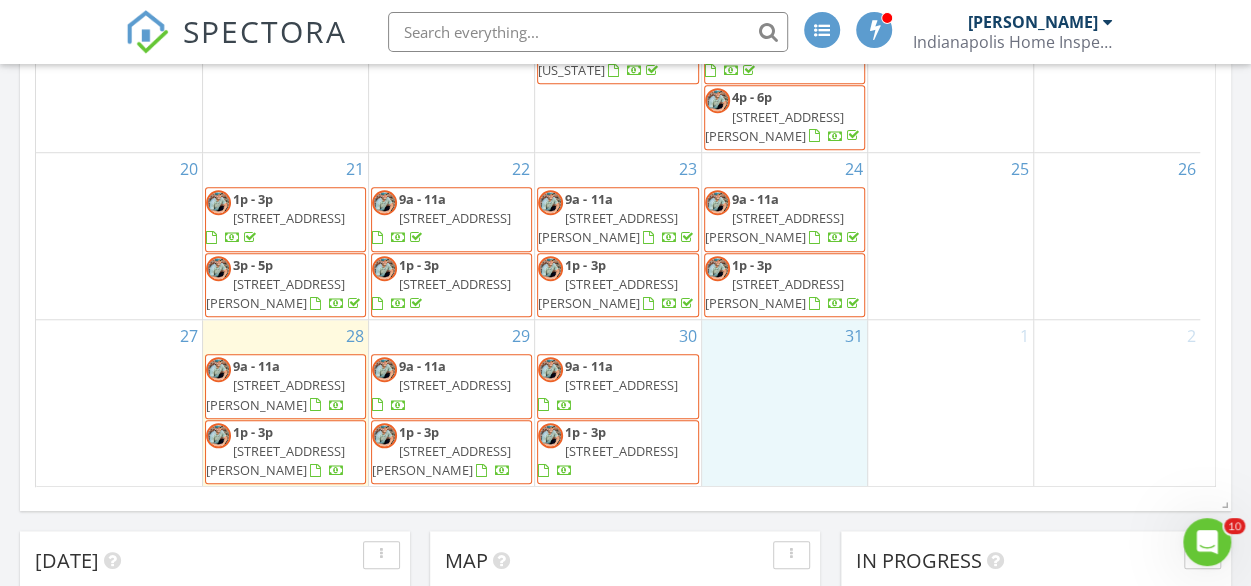 click on "31" at bounding box center [784, 403] 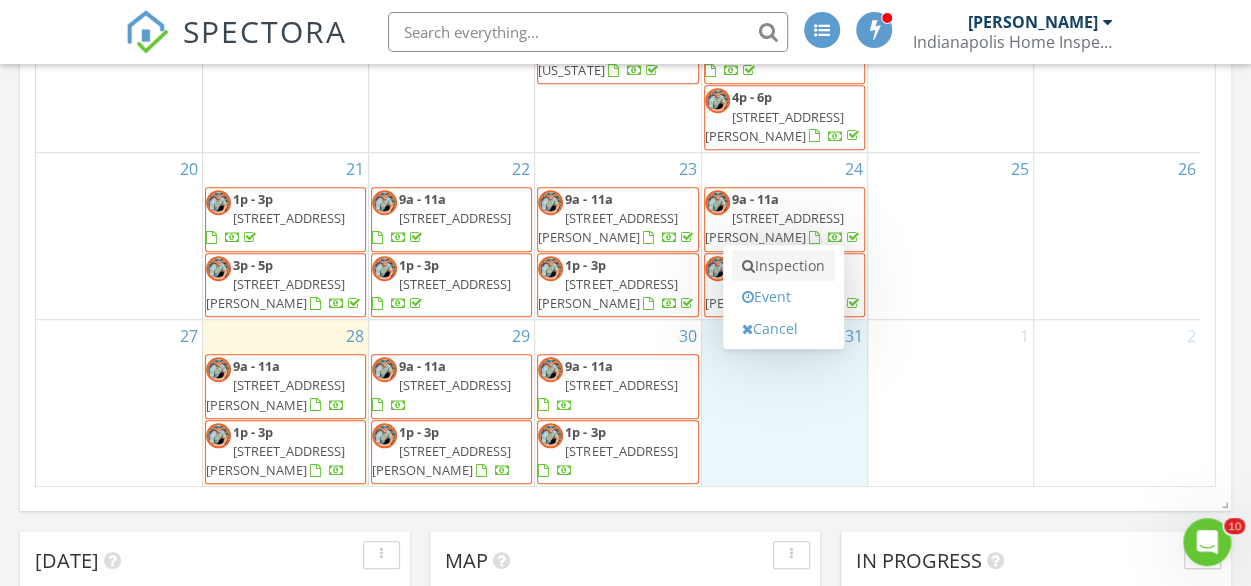 click on "Inspection" at bounding box center (783, 266) 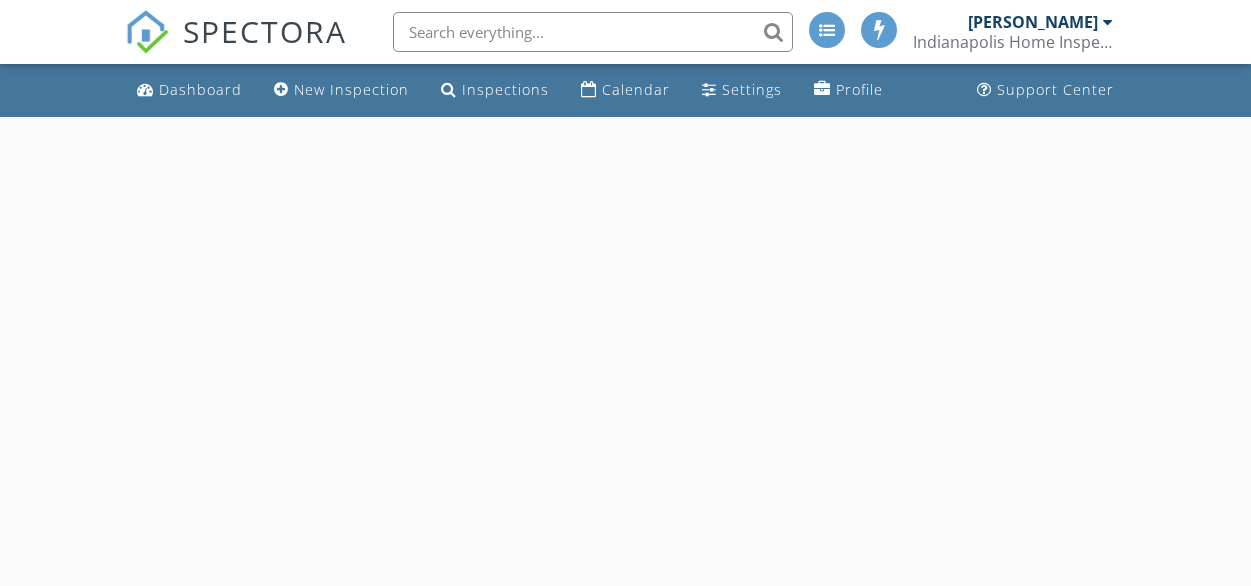 scroll, scrollTop: 0, scrollLeft: 0, axis: both 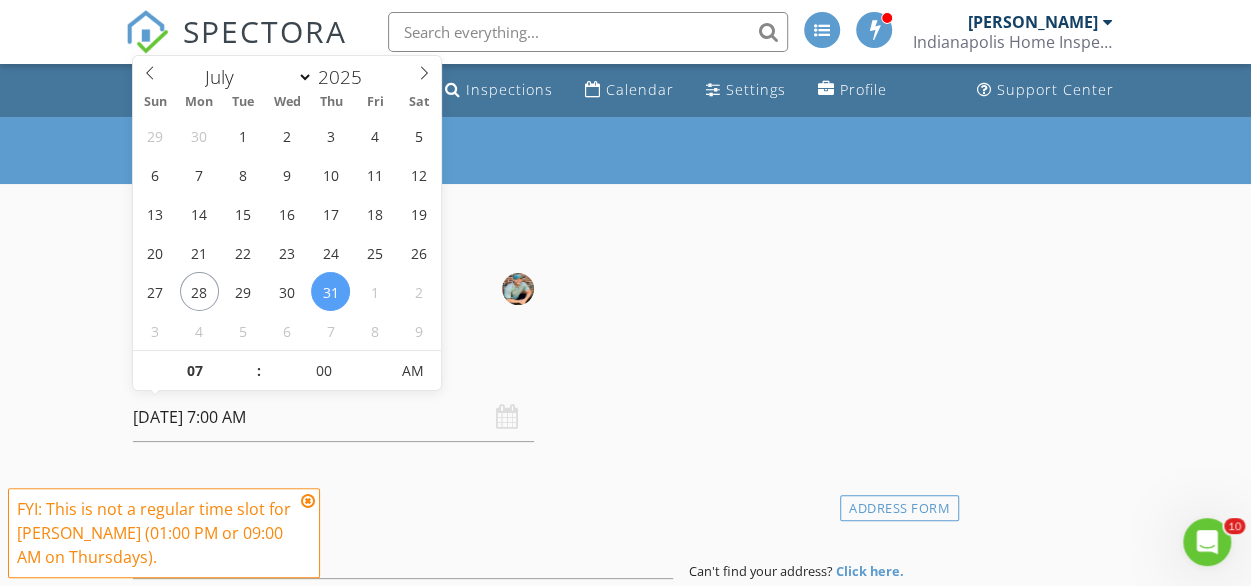 click on "07/31/2025 7:00 AM" at bounding box center [333, 417] 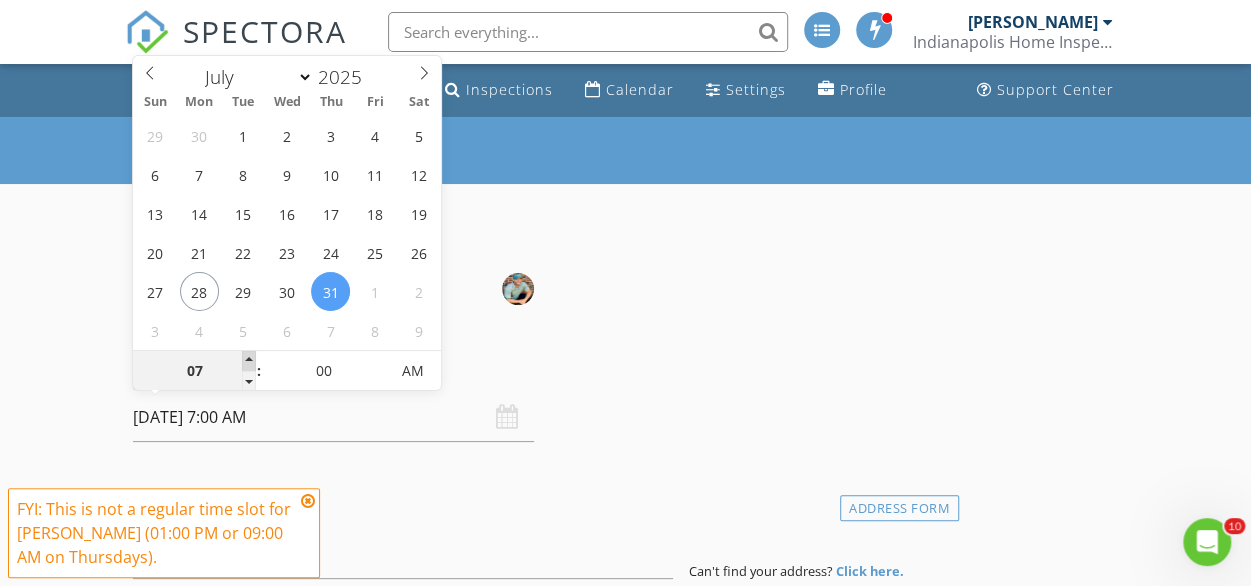type on "08" 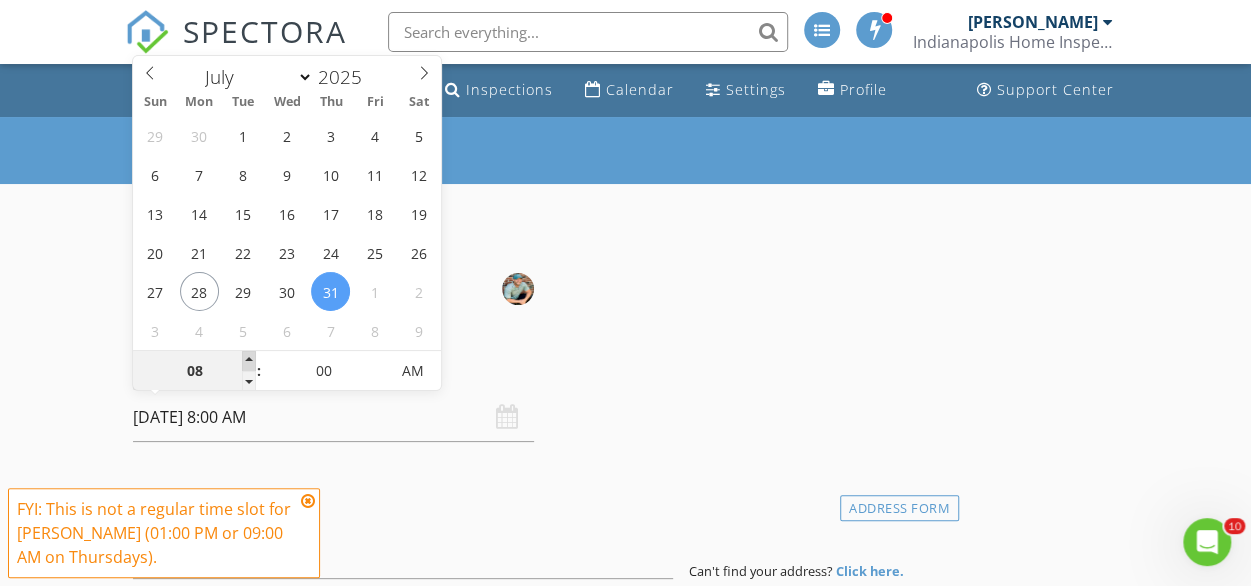 click at bounding box center [249, 361] 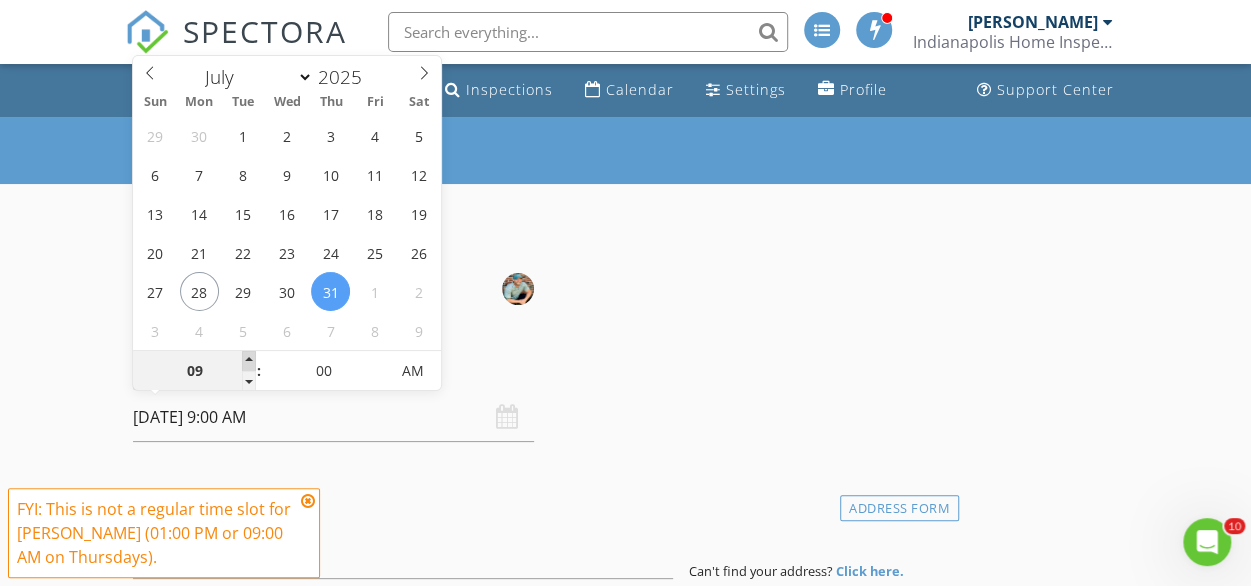 click at bounding box center (249, 361) 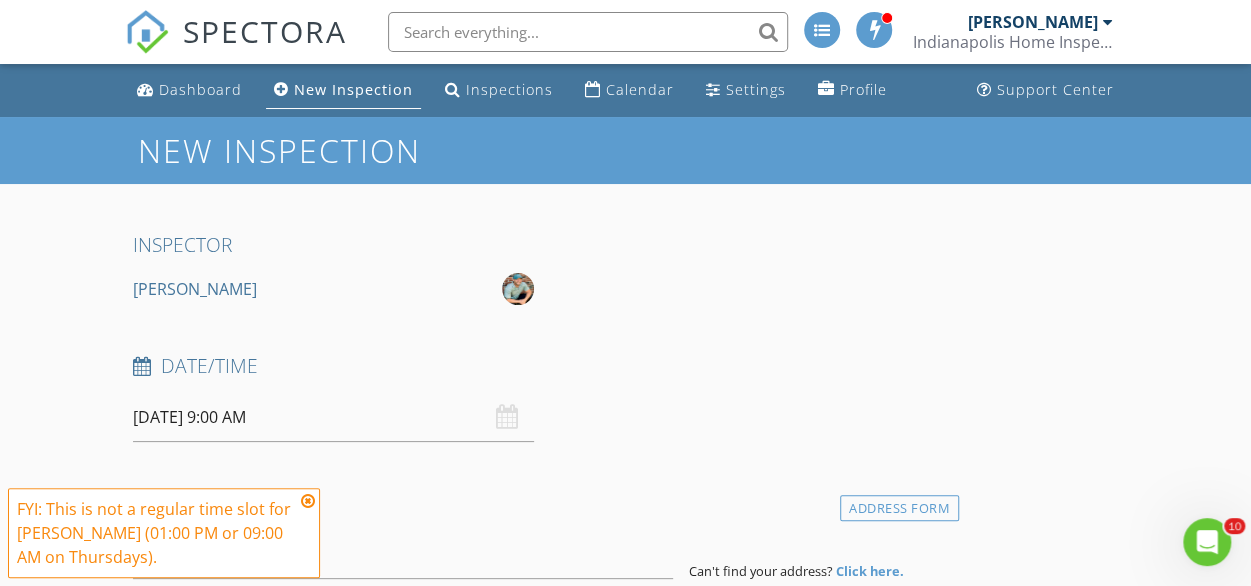 click at bounding box center [308, 501] 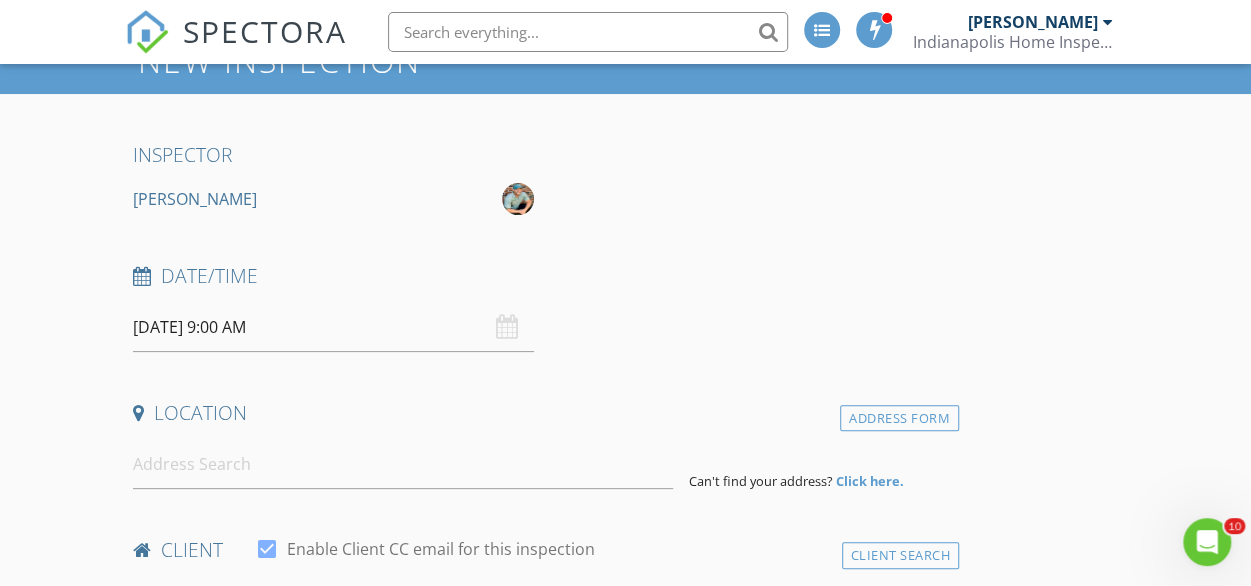 scroll, scrollTop: 92, scrollLeft: 0, axis: vertical 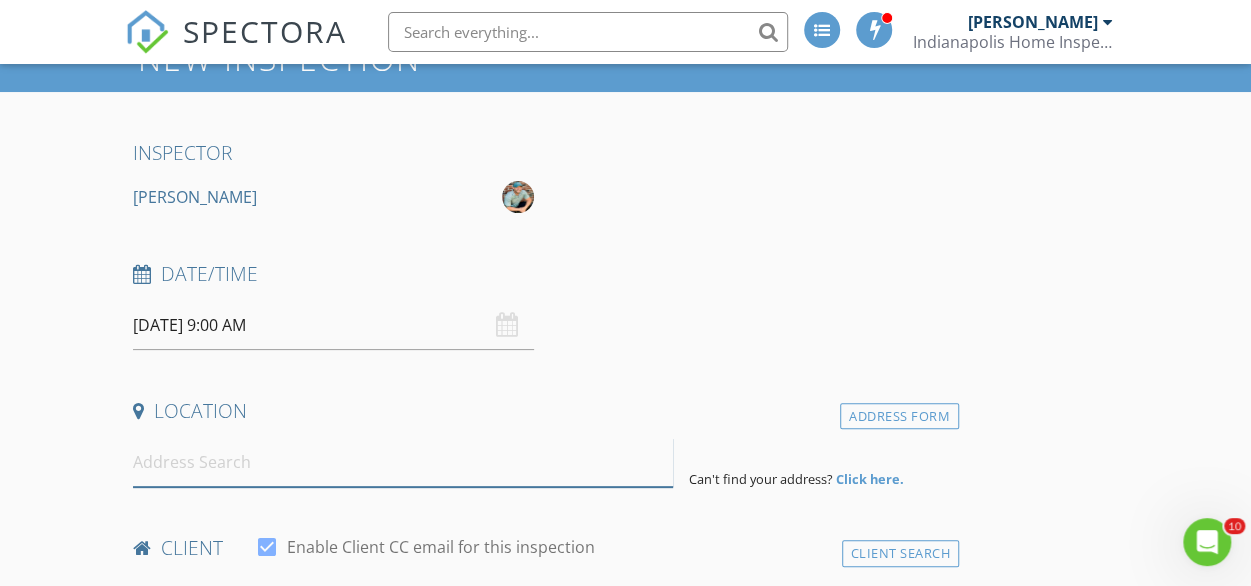 click at bounding box center [403, 462] 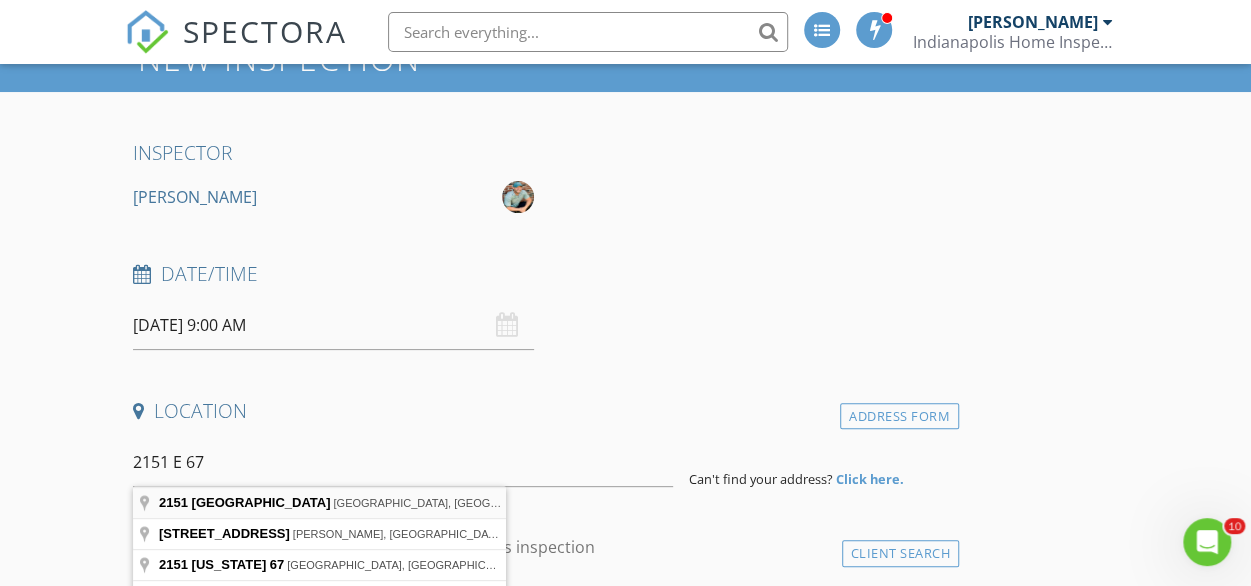 type on "2151 East 67th Street, Indianapolis, IN, USA" 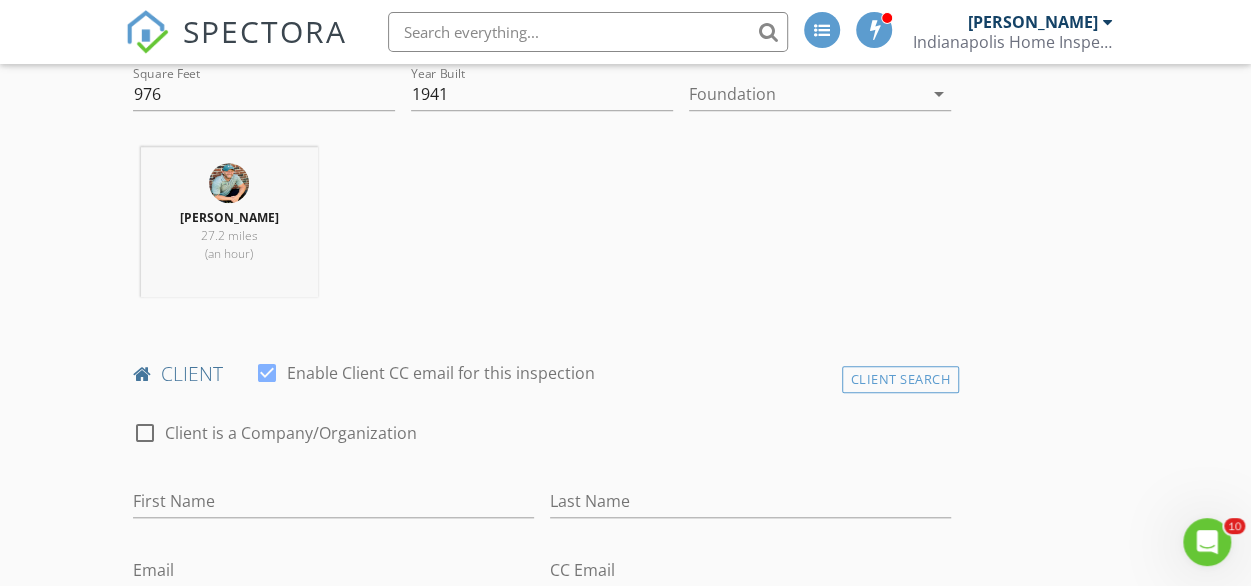scroll, scrollTop: 677, scrollLeft: 0, axis: vertical 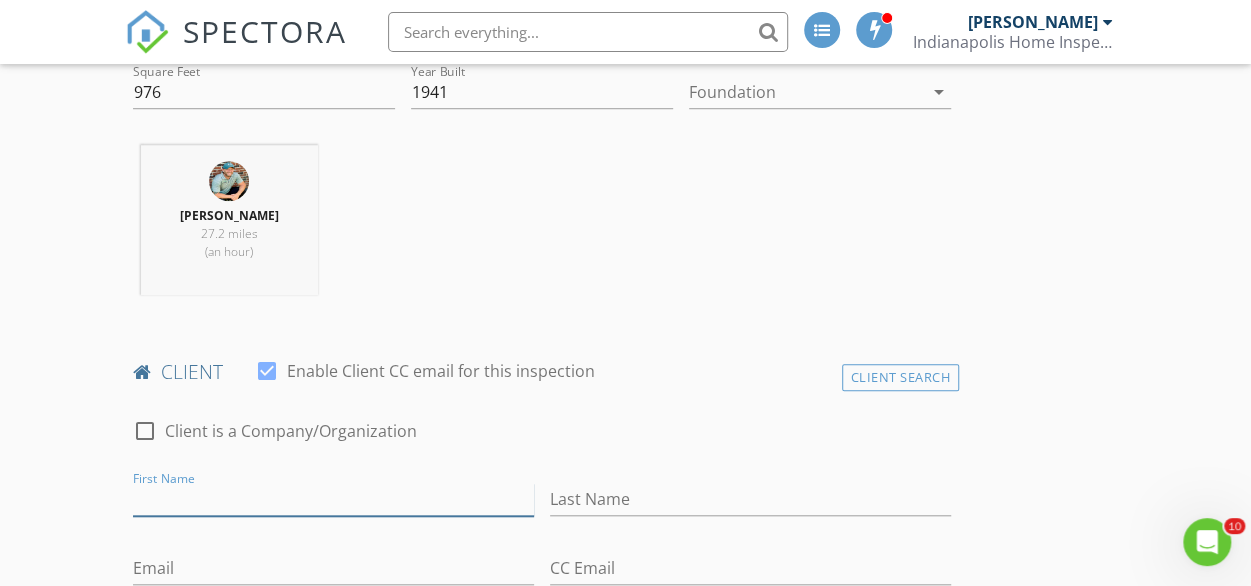 click on "First Name" at bounding box center (333, 499) 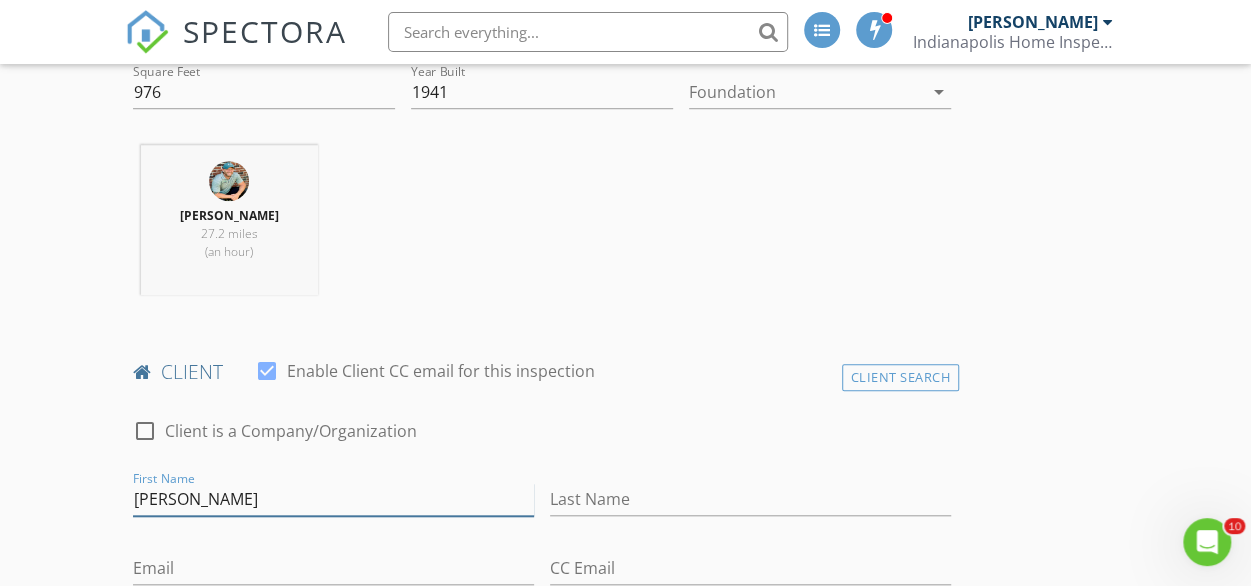 type on "[PERSON_NAME]" 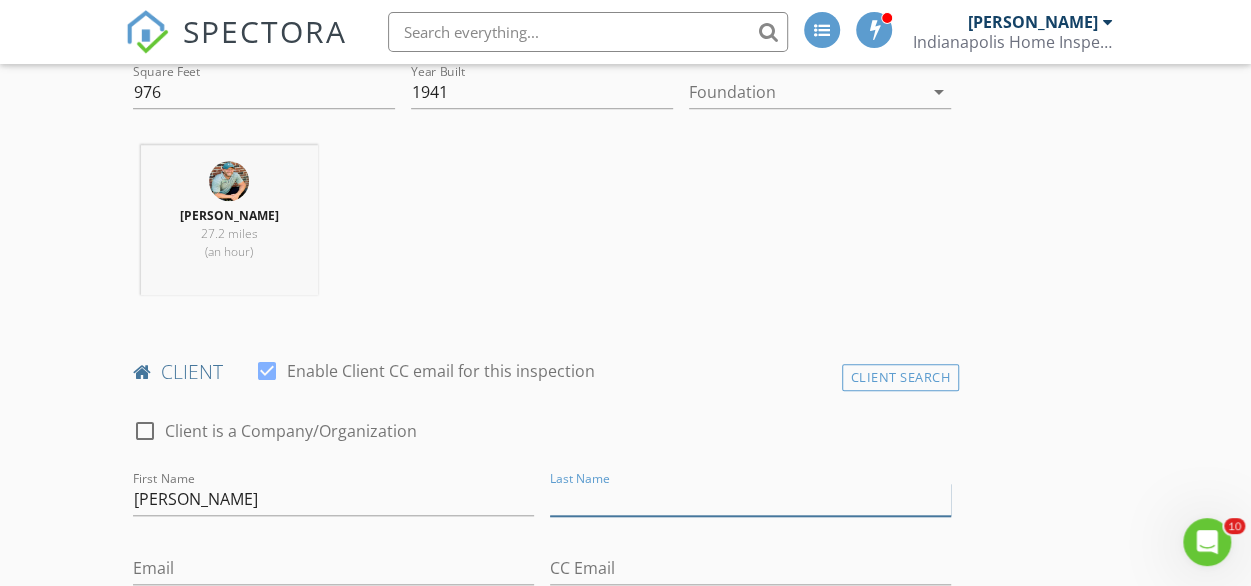 click on "Last Name" at bounding box center (750, 499) 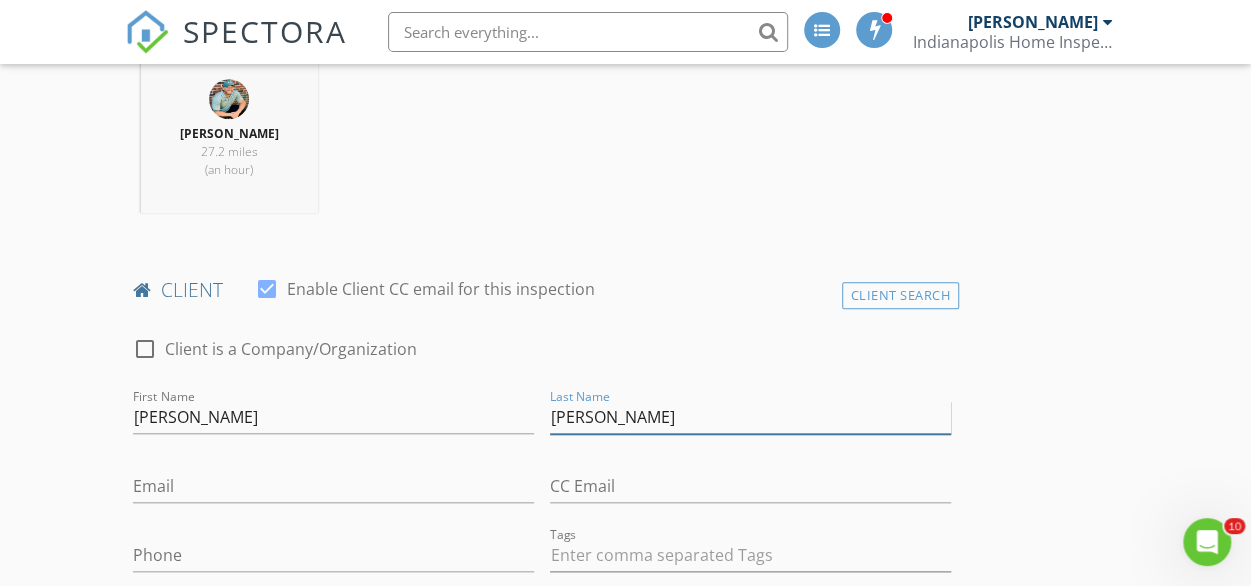 scroll, scrollTop: 798, scrollLeft: 0, axis: vertical 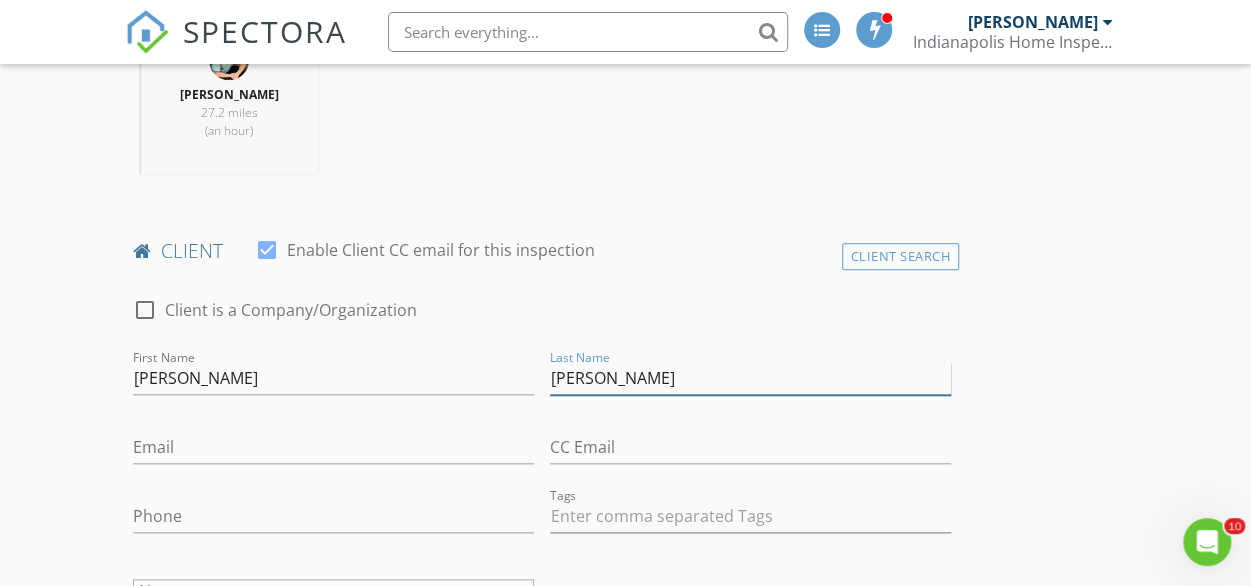 type on "[PERSON_NAME]" 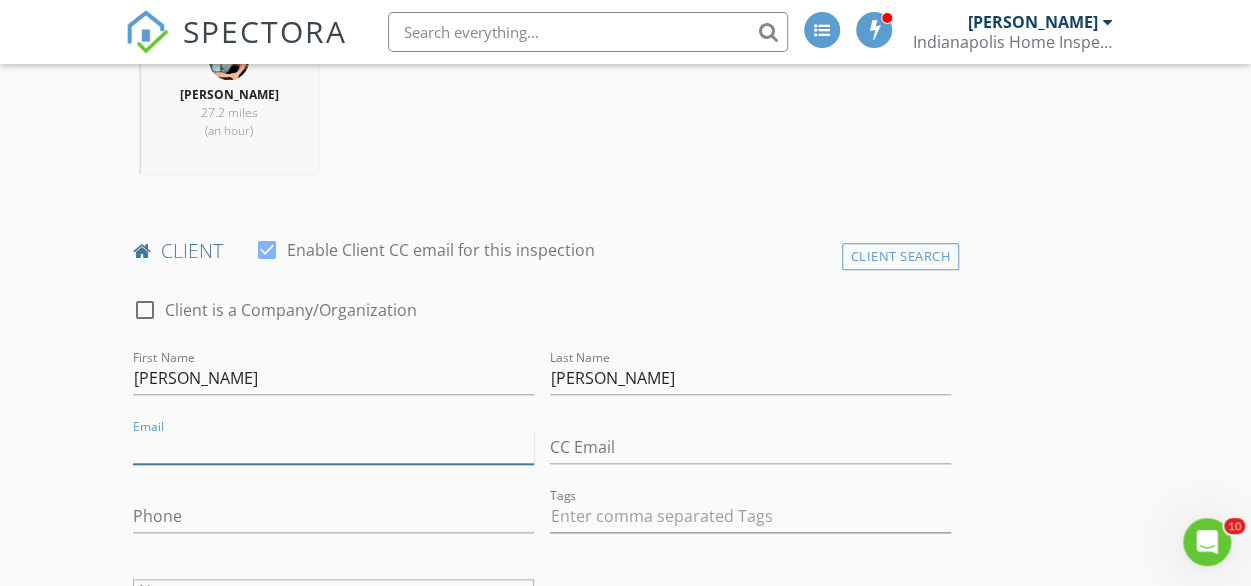 click on "Email" at bounding box center [333, 447] 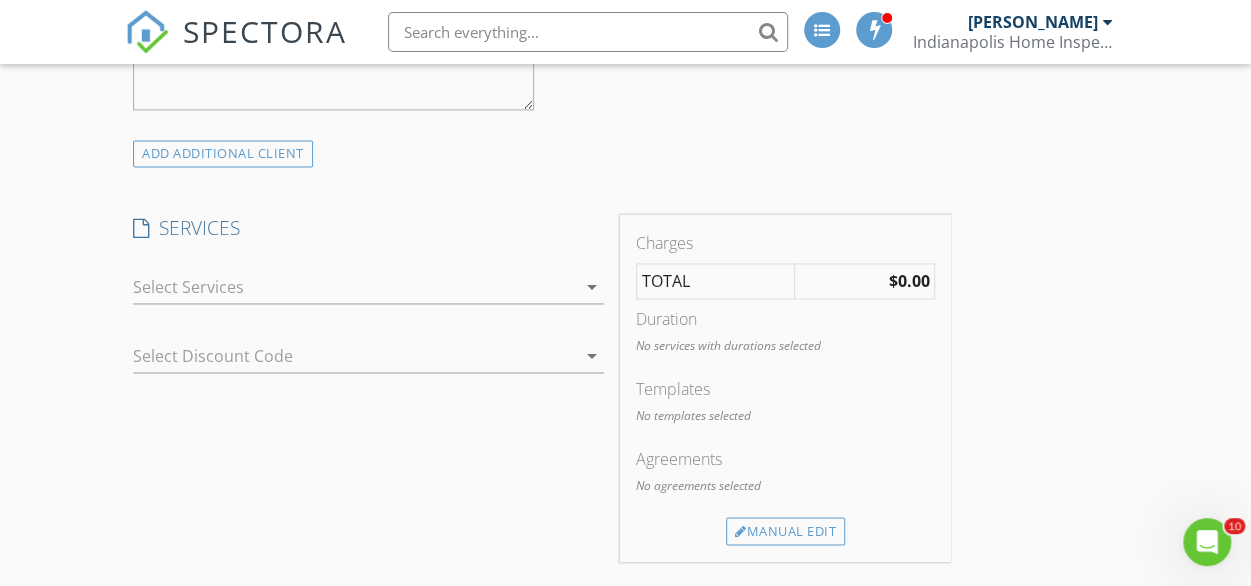 scroll, scrollTop: 1368, scrollLeft: 0, axis: vertical 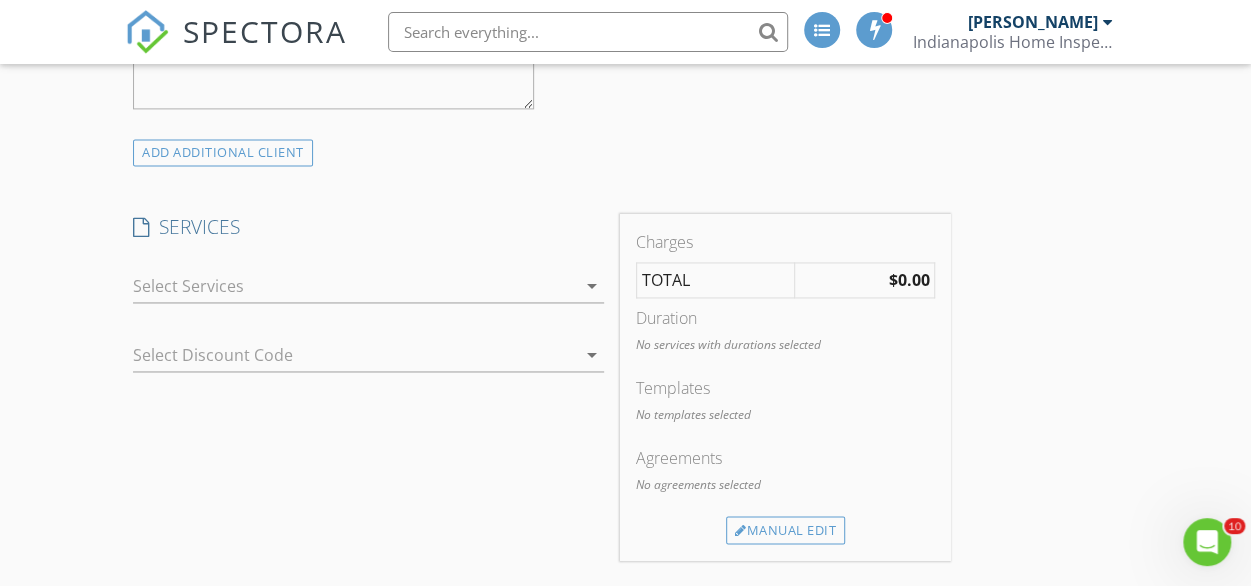 type on "afrankiuk78@gmail.com" 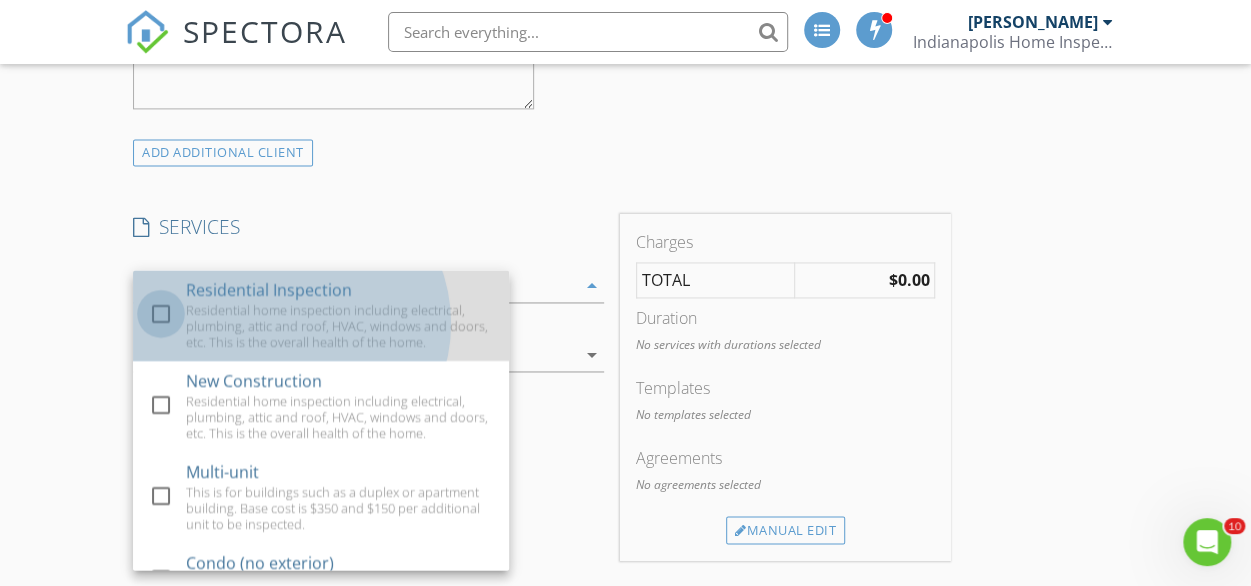 click at bounding box center [161, 314] 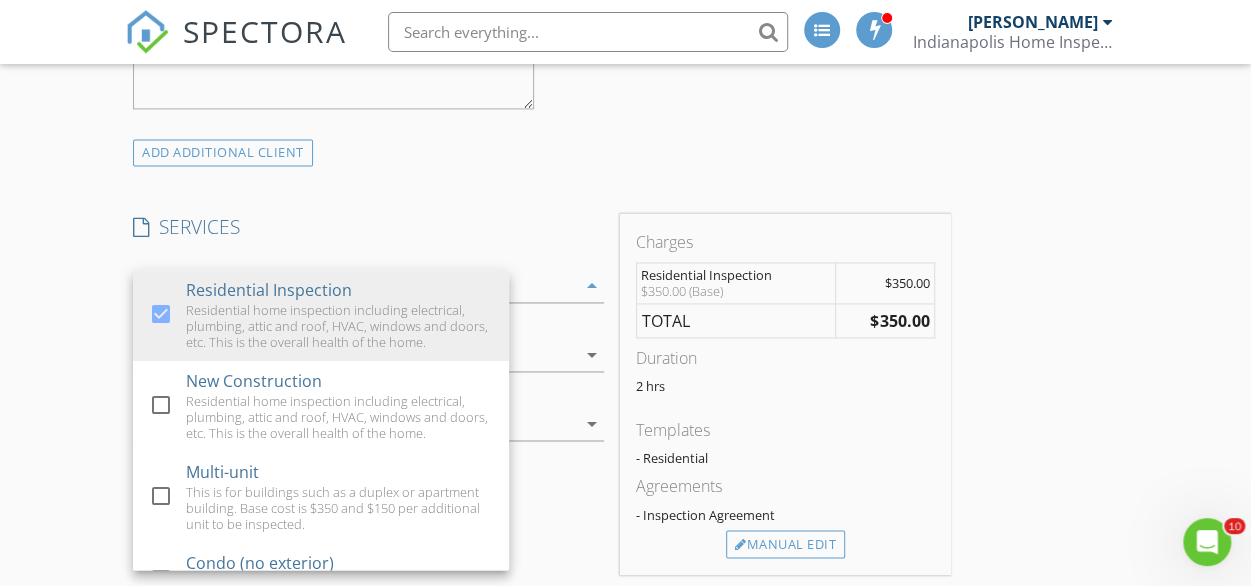click on "New Inspection              INSPECTOR    Shane Martin
Date/Time
07/31/2025 9:00 AM
Location
Address Search       Address 2151 E 67th St   Unit   City Indianapolis   State IN   Zip 46220   County Marion     Square Feet 976   Year Built 1941   Foundation arrow_drop_down     Shane Martin     27.2 miles     (an hour)
client
check_box Enable Client CC email for this inspection   Client Search     check_box_outline_blank Client is a Company/Organization     First Name Adam   Last Name Frank   Email afrankiuk78@gmail.com   CC Email   Phone         Tags         Notes
ADD ADDITIONAL client
SERVICES
check_box   Residential Inspection   Residential home inspection including electrical, plumbing, attic and roof, HVAC, windows and doors, etc. This is the overall health of the home. check_box_outline_blank       Multi-unit" at bounding box center (625, 664) 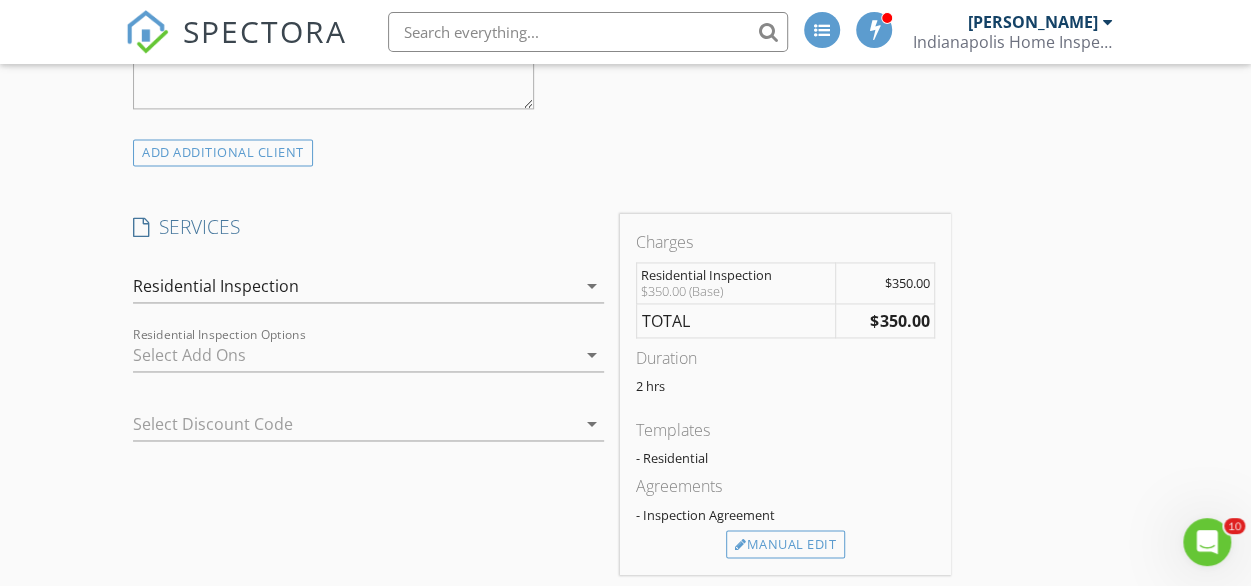click on "arrow_drop_down" at bounding box center (592, 355) 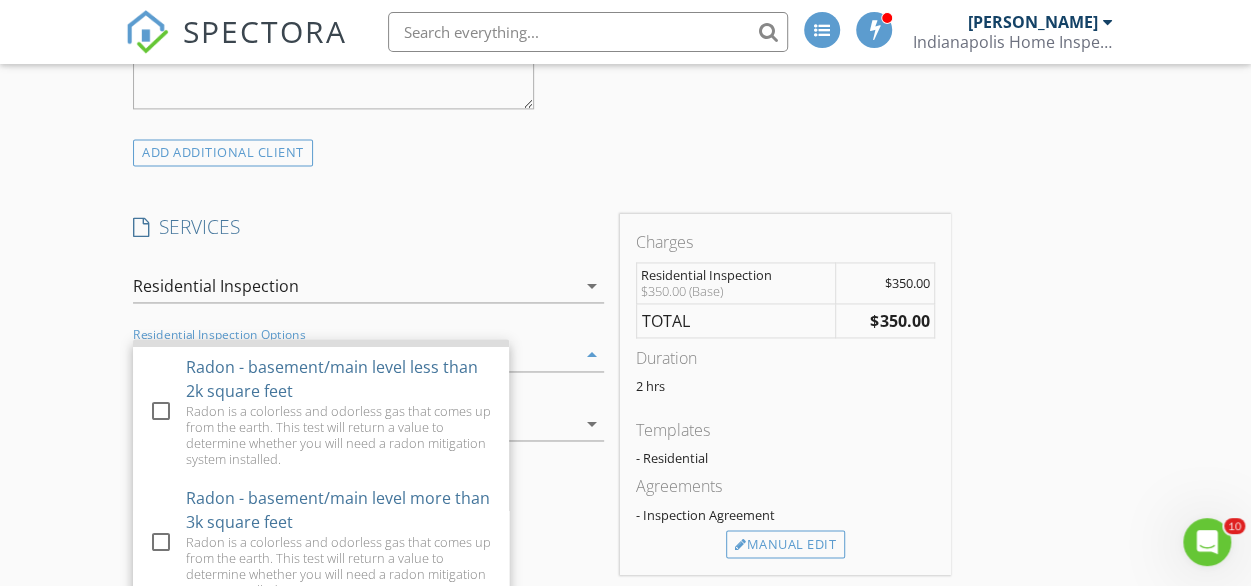 scroll, scrollTop: 99, scrollLeft: 0, axis: vertical 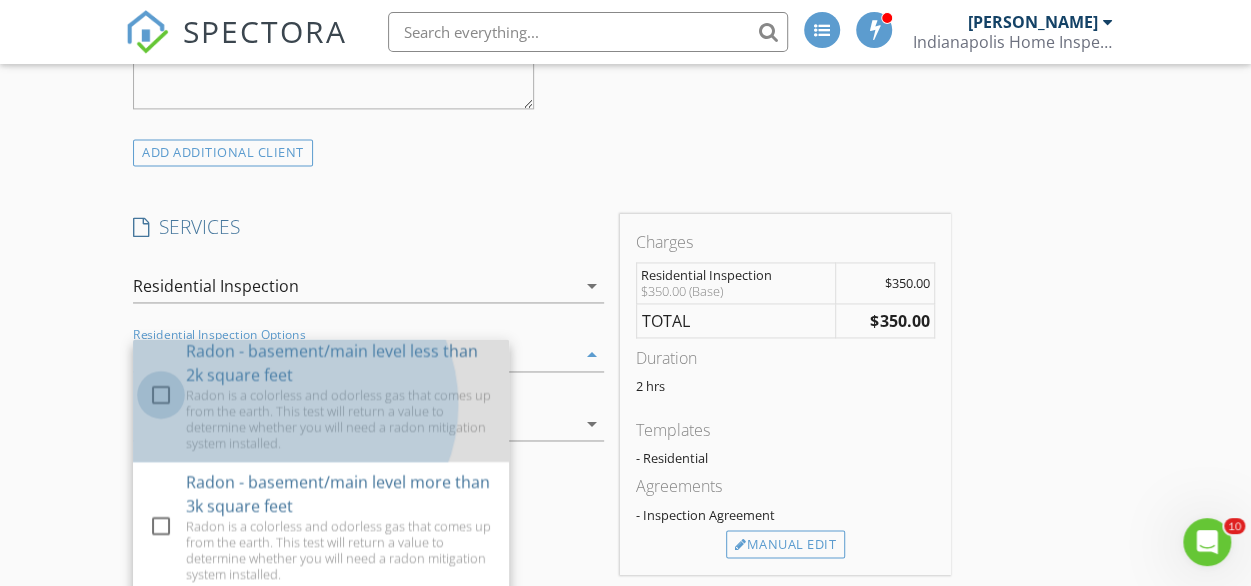 click at bounding box center (161, 395) 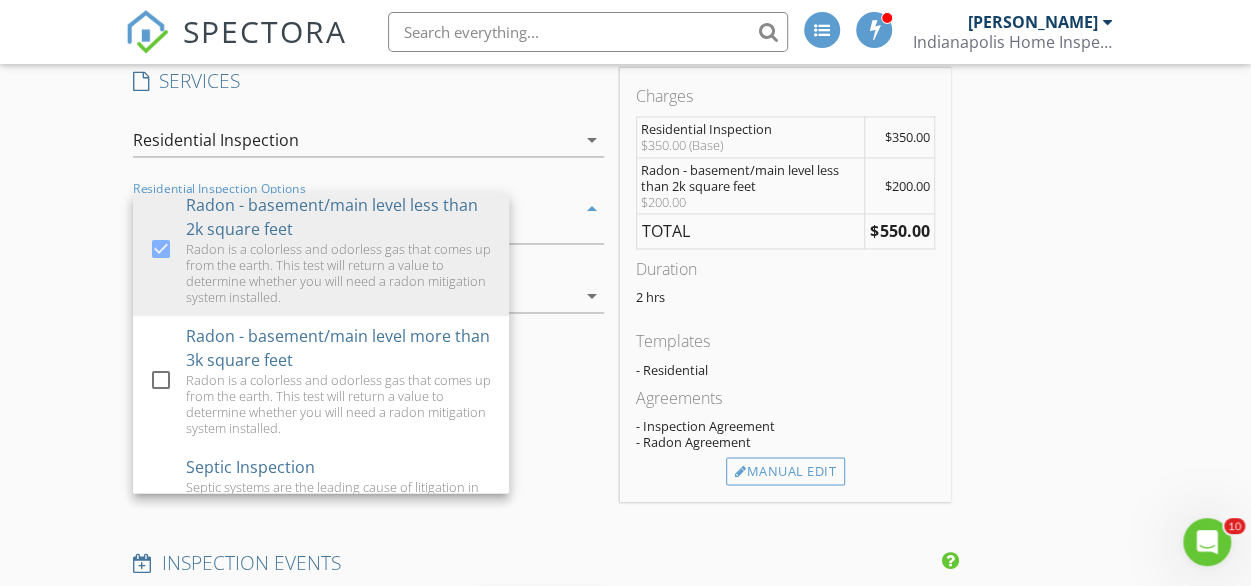 scroll, scrollTop: 1551, scrollLeft: 0, axis: vertical 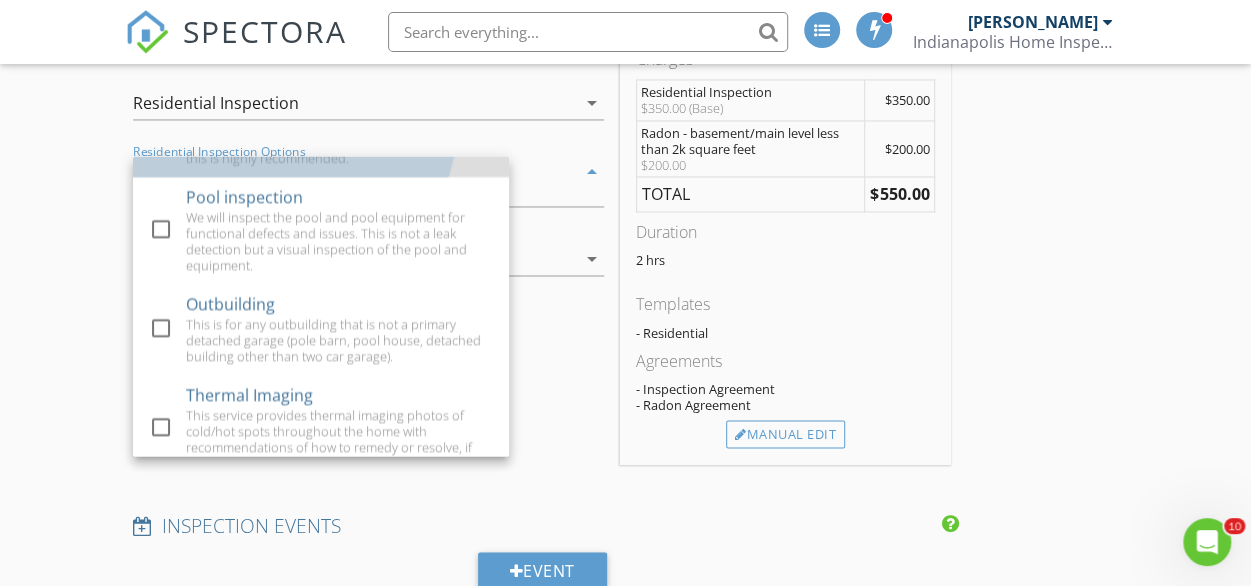 click at bounding box center (161, 114) 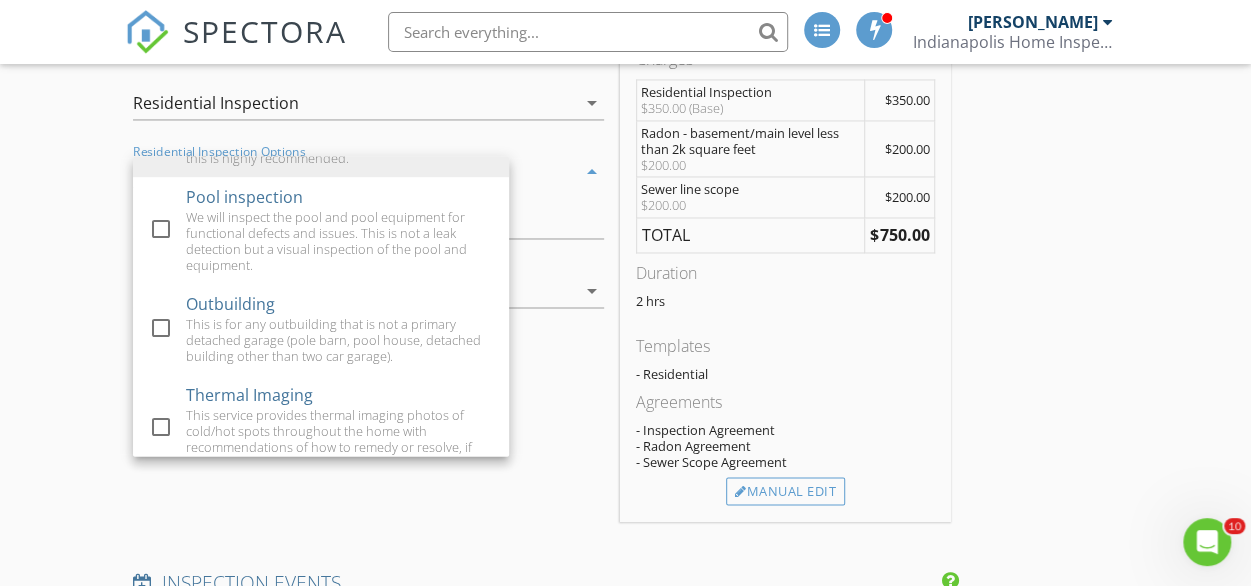 click on "New Inspection              INSPECTOR    Shane Martin
Date/Time
07/31/2025 9:00 AM
Location
Address Search       Address 2151 E 67th St   Unit   City Indianapolis   State IN   Zip 46220   County Marion     Square Feet 976   Year Built 1941   Foundation arrow_drop_down     Shane Martin     27.2 miles     (an hour)
client
check_box Enable Client CC email for this inspection   Client Search     check_box_outline_blank Client is a Company/Organization     First Name Adam   Last Name Frank   Email afrankiuk78@gmail.com   CC Email   Phone         Tags         Notes
ADD ADDITIONAL client
SERVICES
check_box   Residential Inspection   Residential home inspection including electrical, plumbing, attic and roof, HVAC, windows and doors, etc. This is the overall health of the home. check_box_outline_blank       Multi-unit" at bounding box center [625, 546] 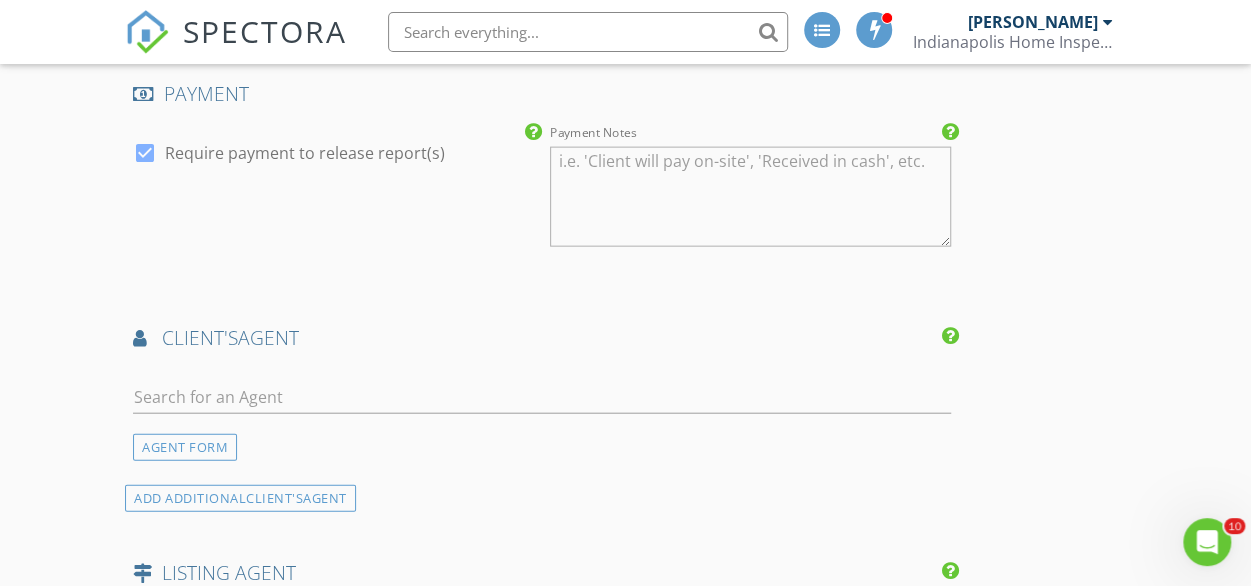 scroll, scrollTop: 2300, scrollLeft: 0, axis: vertical 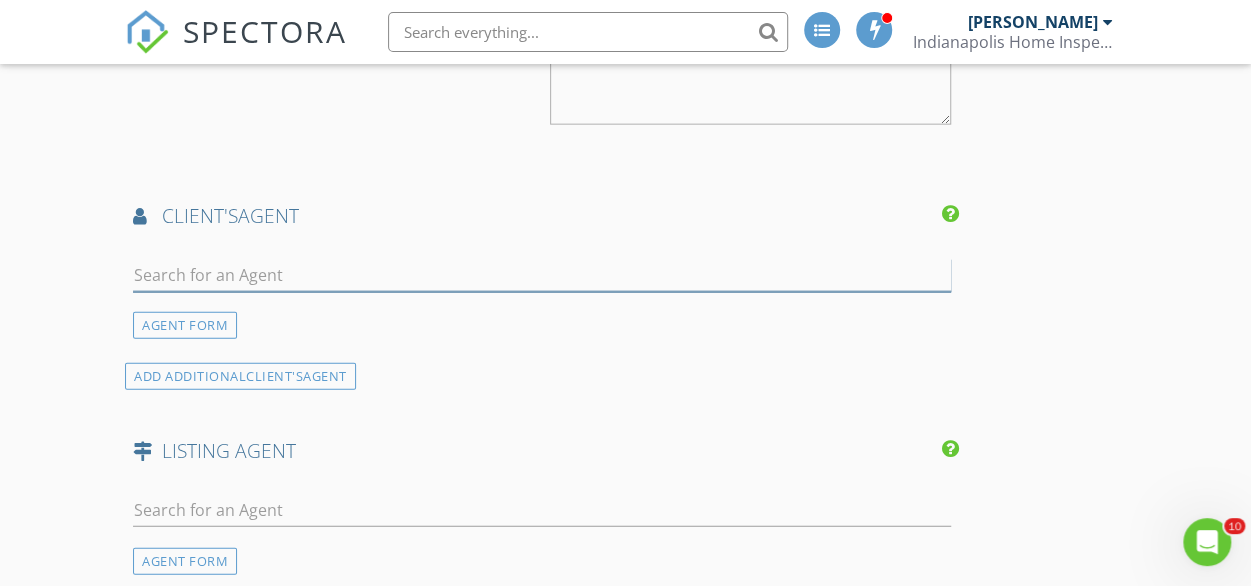 click at bounding box center (542, 275) 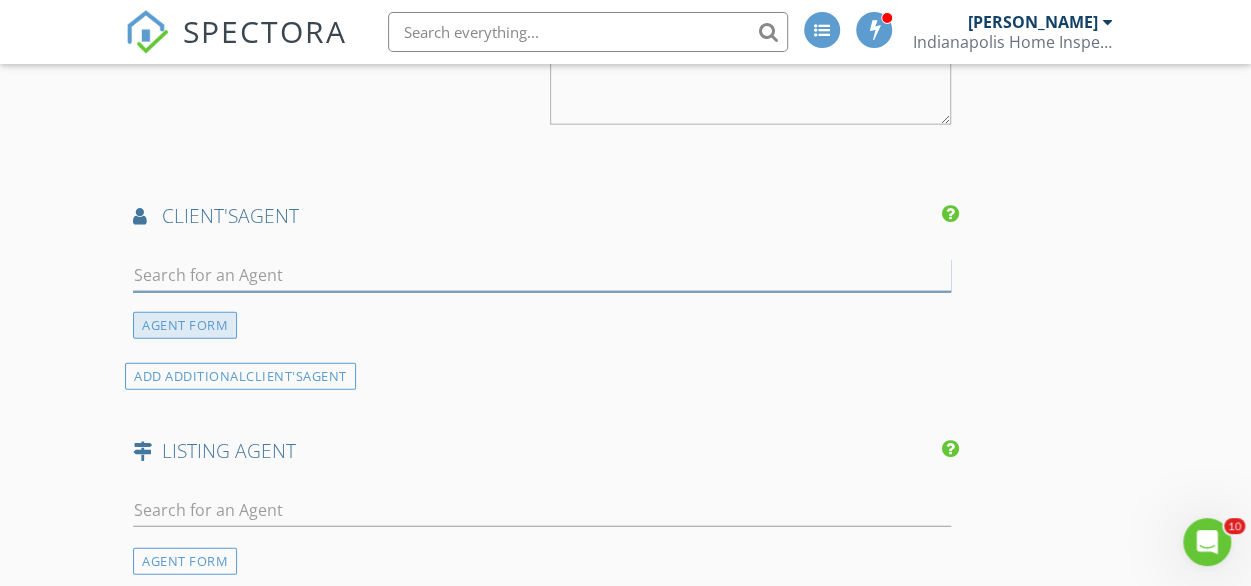 type on "tyl" 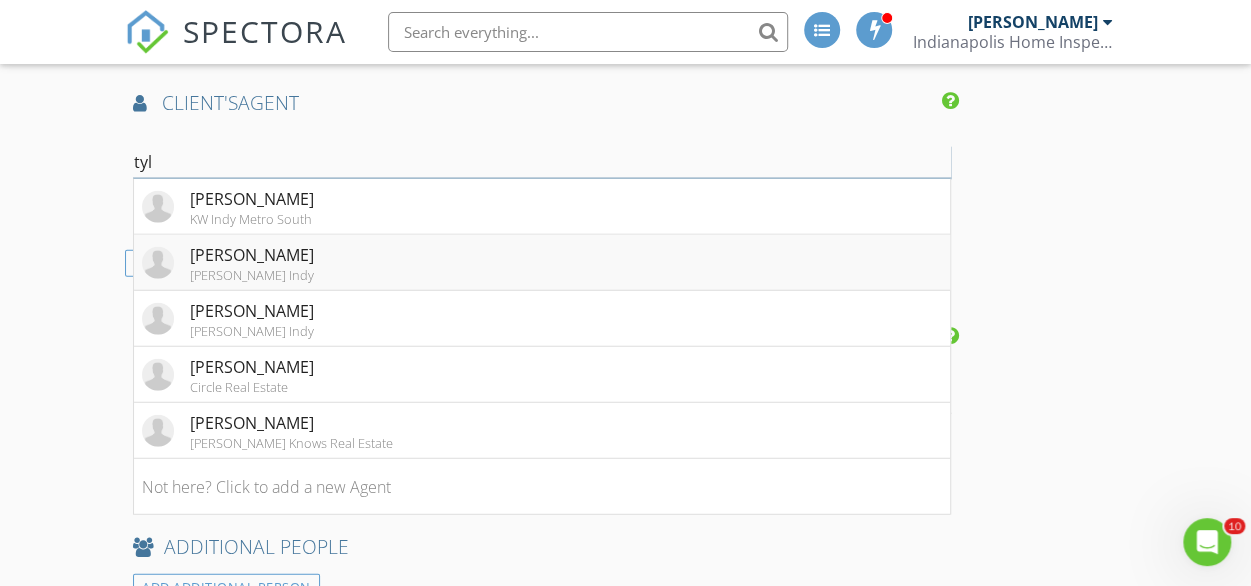 scroll, scrollTop: 2414, scrollLeft: 0, axis: vertical 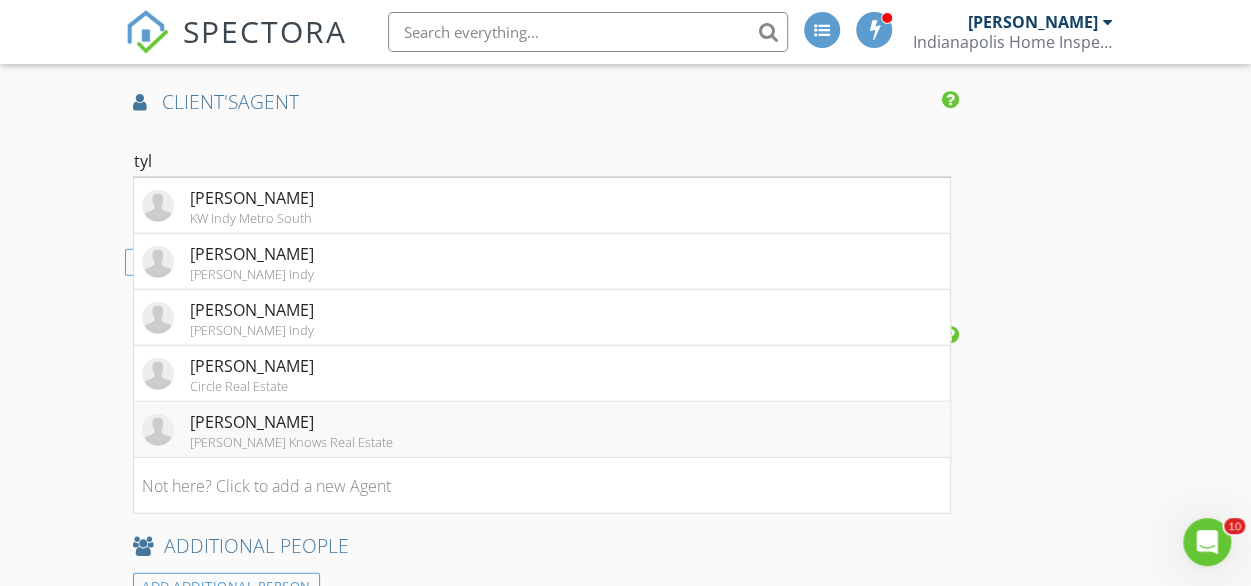 click on "Tyler Renick" at bounding box center [291, 422] 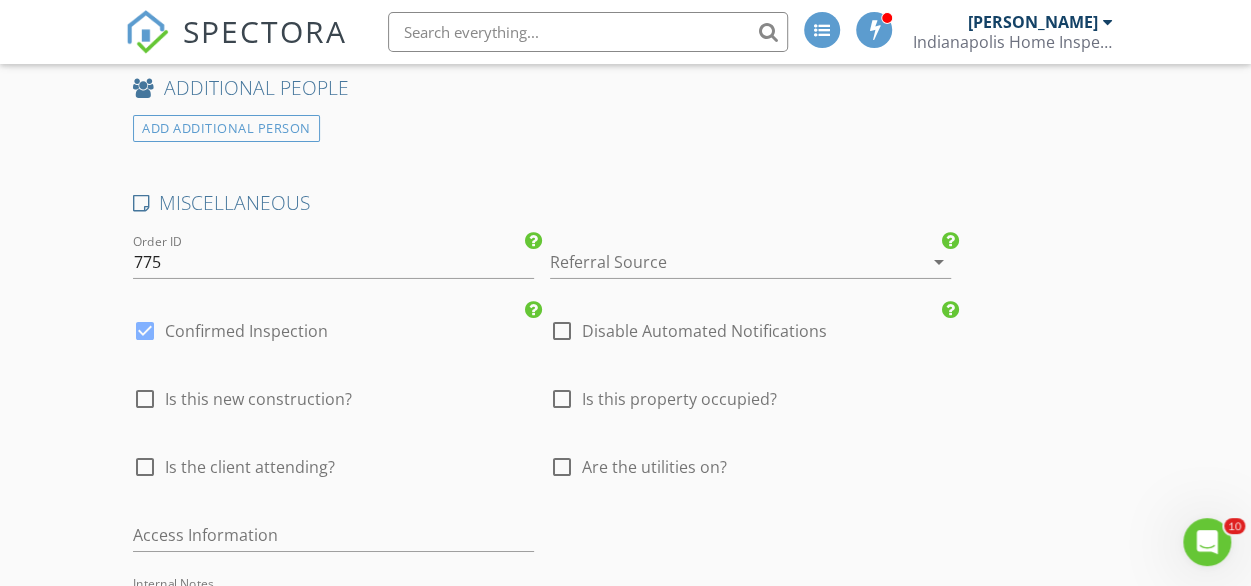 scroll, scrollTop: 3254, scrollLeft: 0, axis: vertical 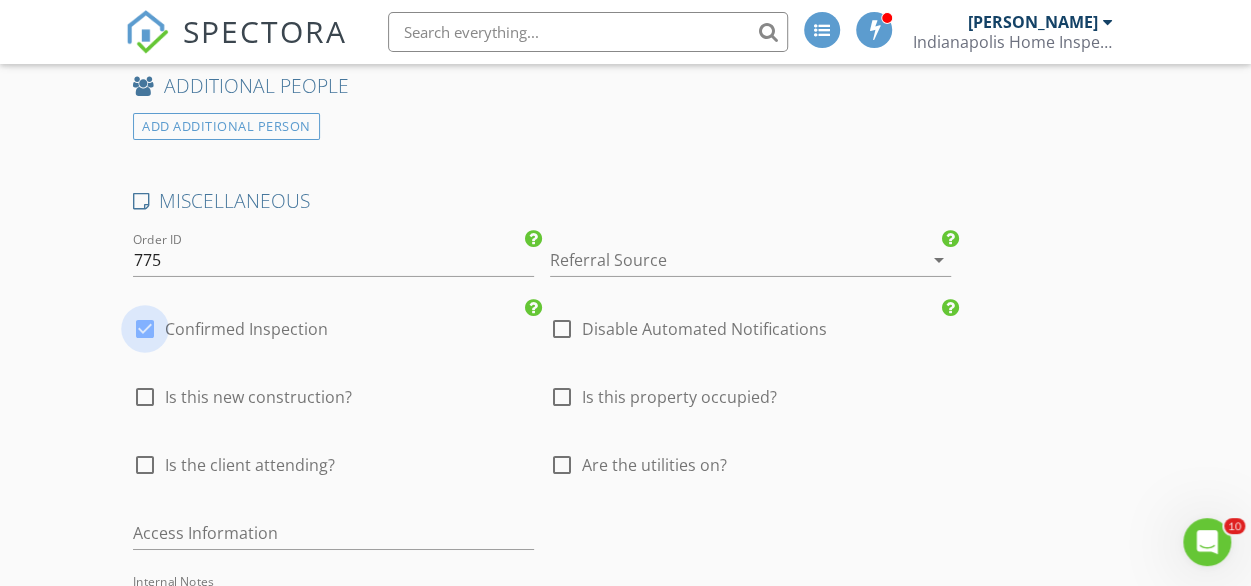 click at bounding box center (145, 329) 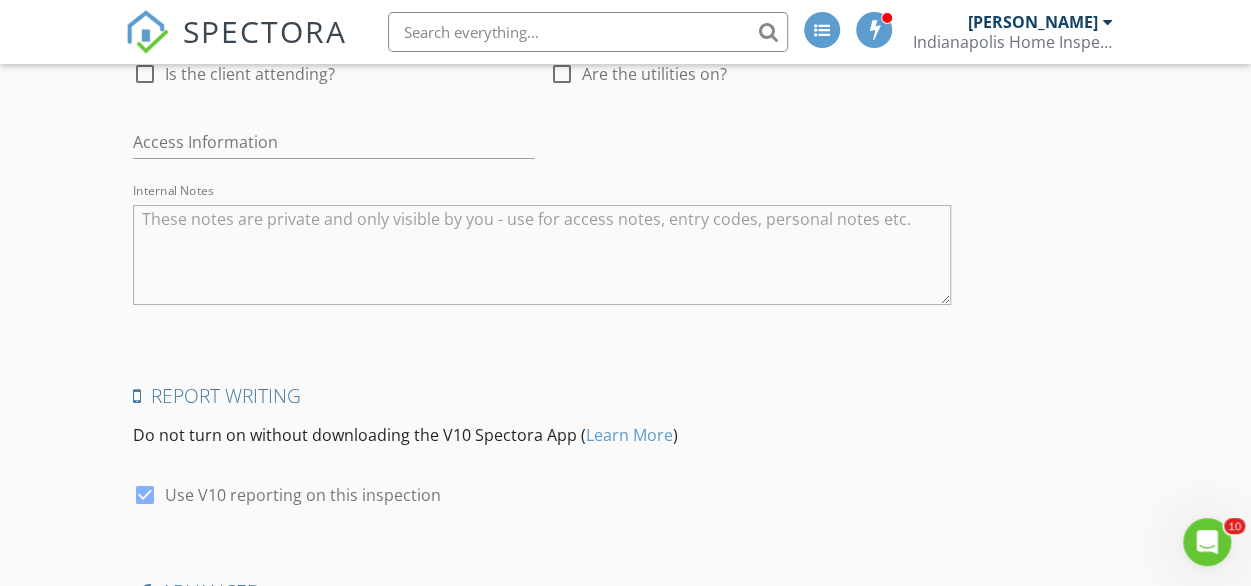 scroll, scrollTop: 3908, scrollLeft: 0, axis: vertical 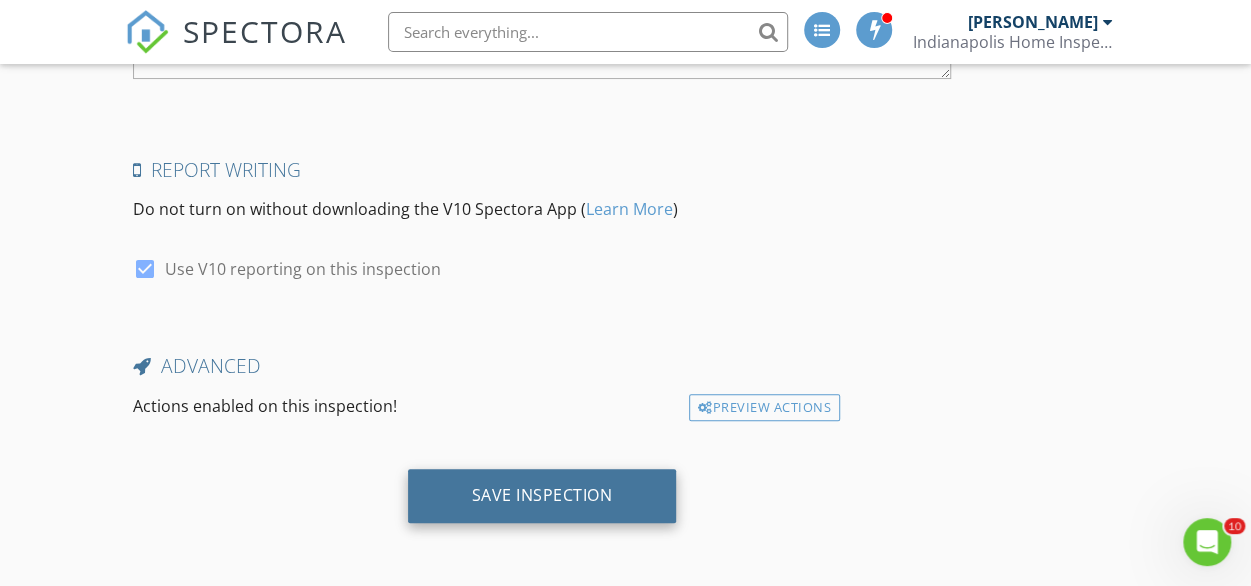 click on "Save Inspection" at bounding box center [542, 496] 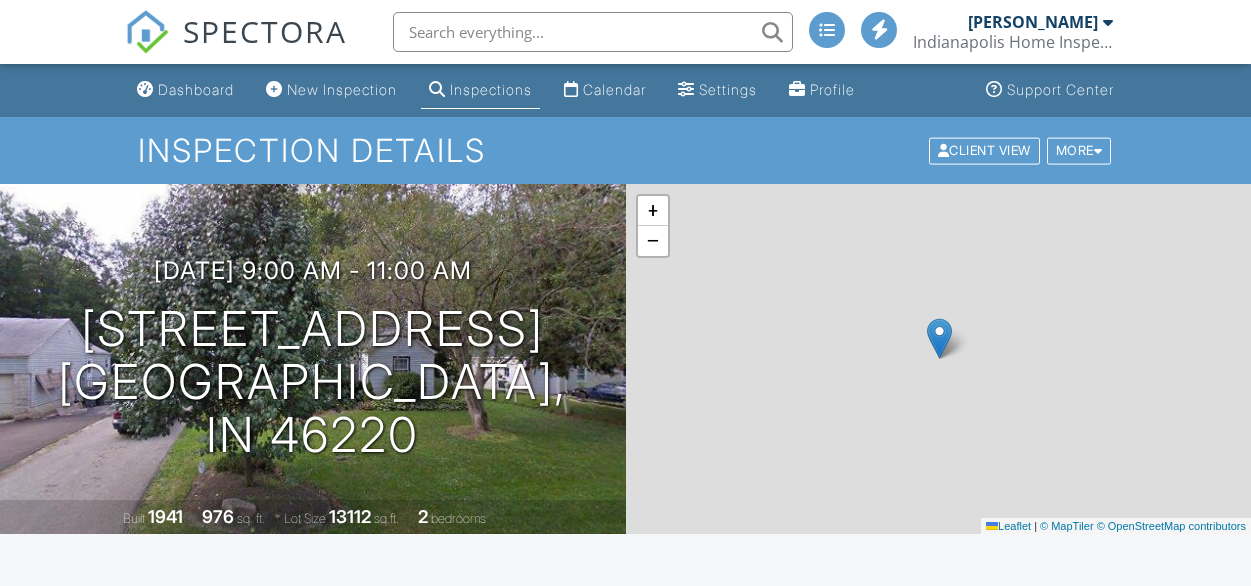 scroll, scrollTop: 0, scrollLeft: 0, axis: both 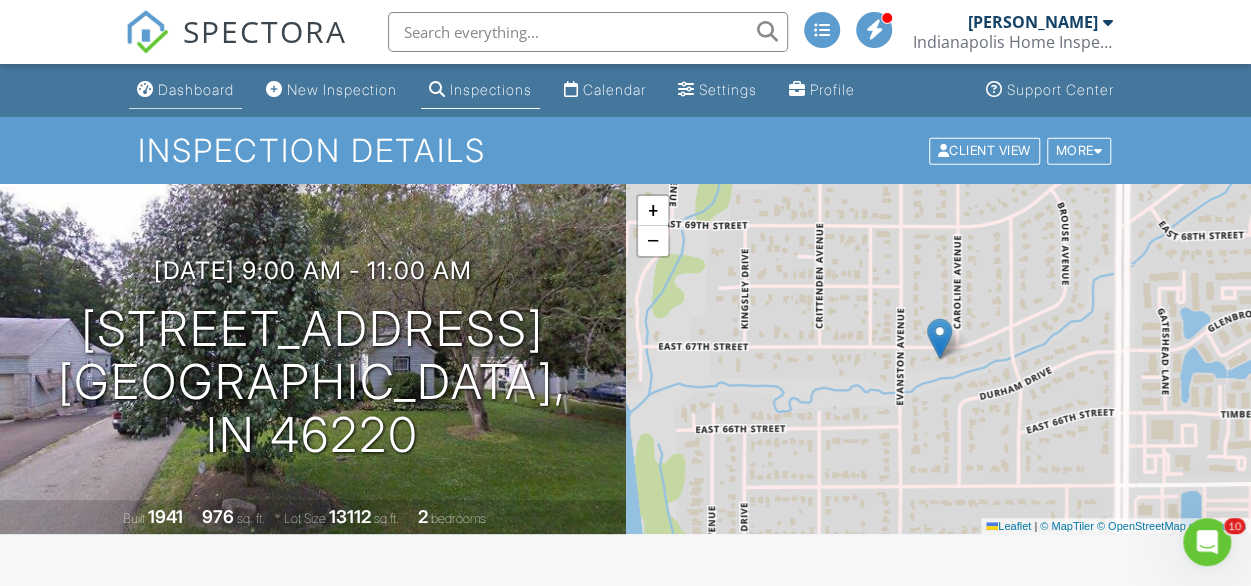 click on "Dashboard" at bounding box center [196, 89] 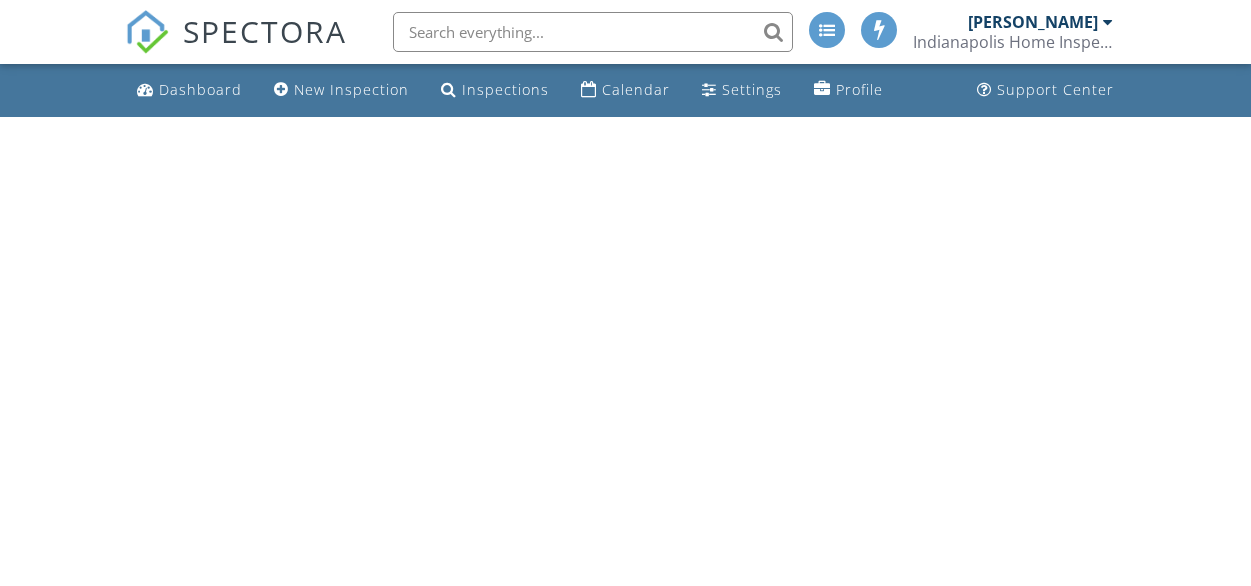scroll, scrollTop: 0, scrollLeft: 0, axis: both 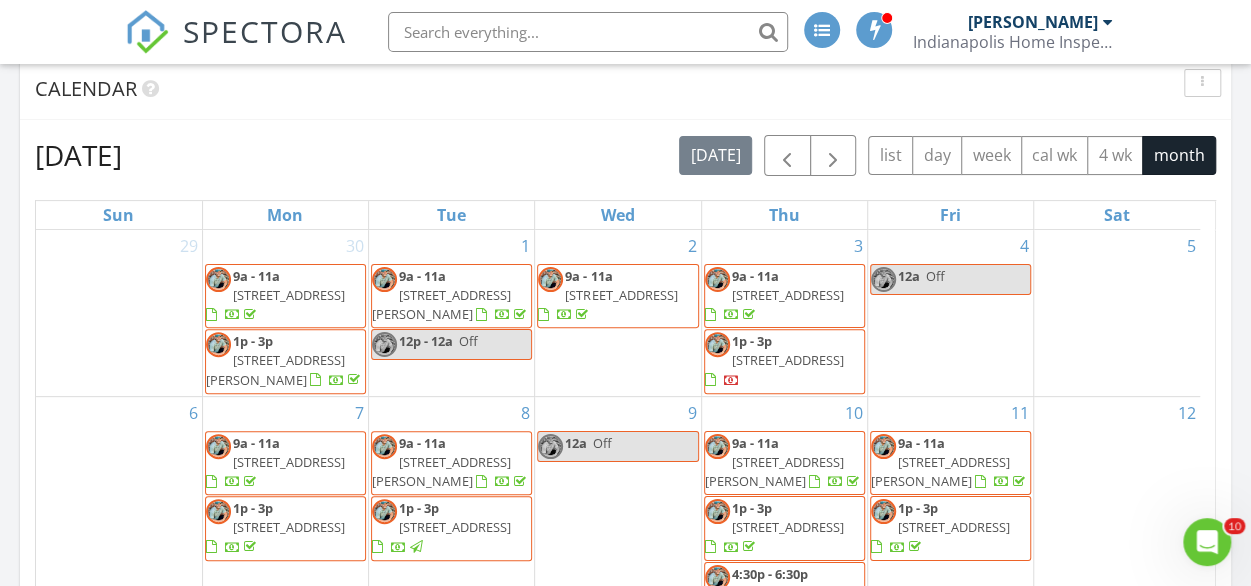 click on "8313 Tequista Cir, Indianapolis 46236" at bounding box center (788, 360) 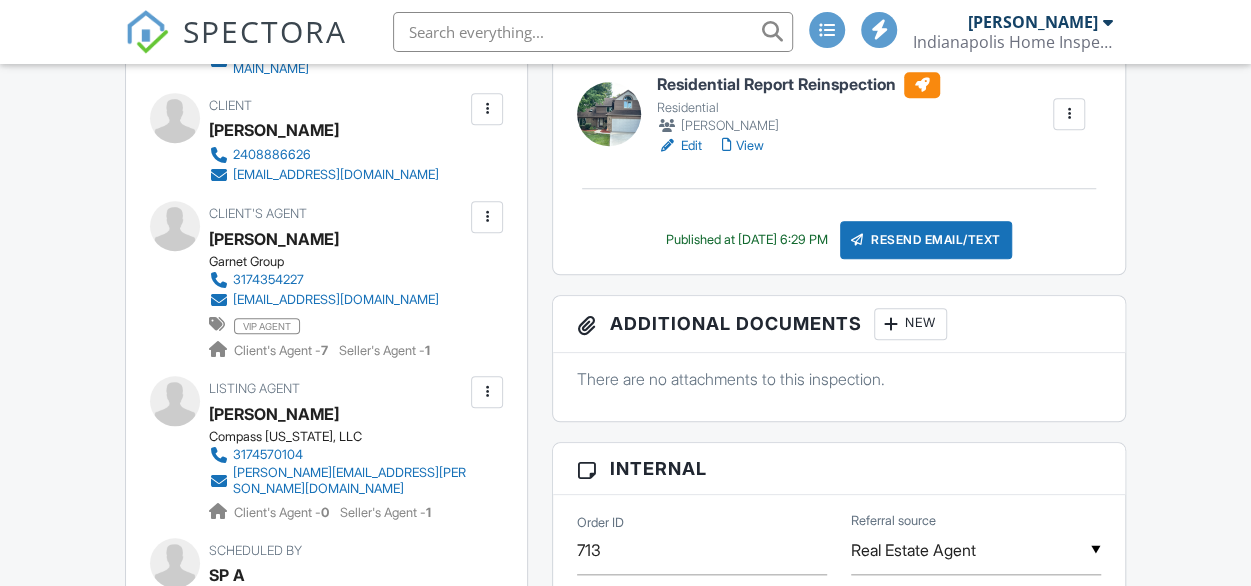 scroll, scrollTop: 1101, scrollLeft: 0, axis: vertical 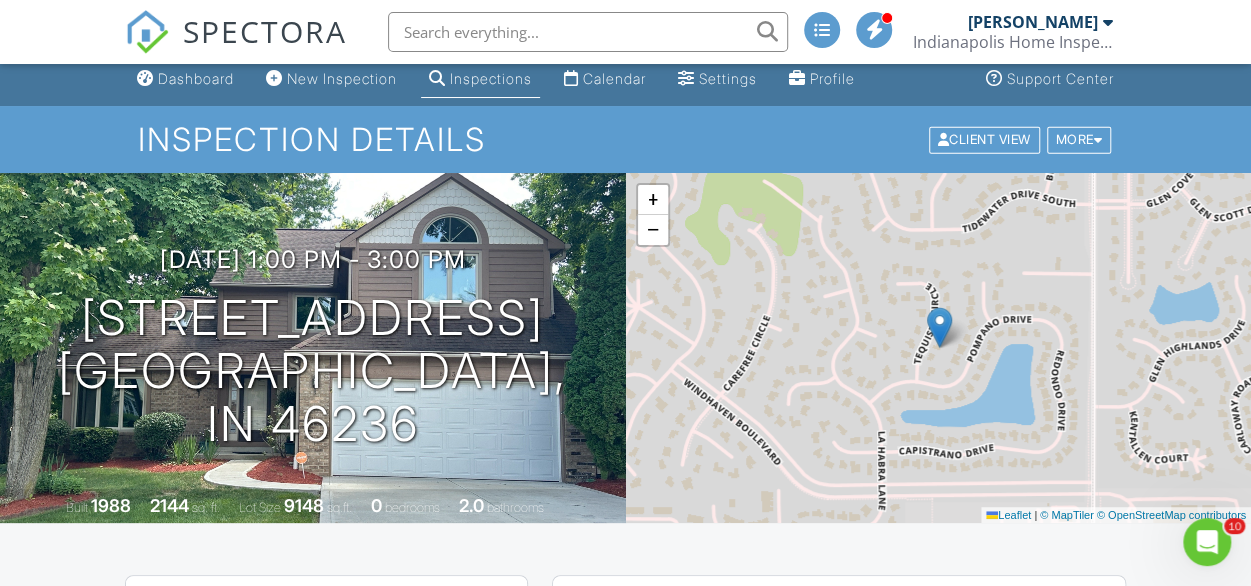 click on "07/03/2025  1:00 pm
- 3:00 pm
8313 Tequista Cir
Indianapolis, IN 46236
Built
1988
2144
sq. ft.
Lot Size
9148
sq.ft.
0
bedrooms
2.0
bathrooms" at bounding box center (313, 348) 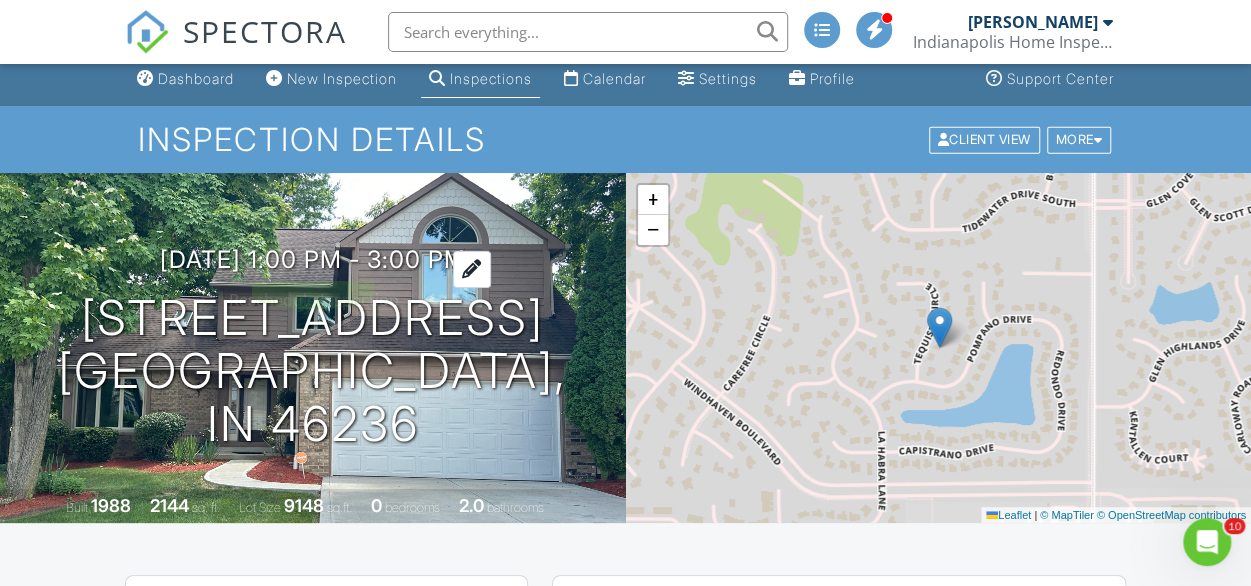 click on "07/03/2025  1:00 pm
- 3:00 pm" at bounding box center [313, 259] 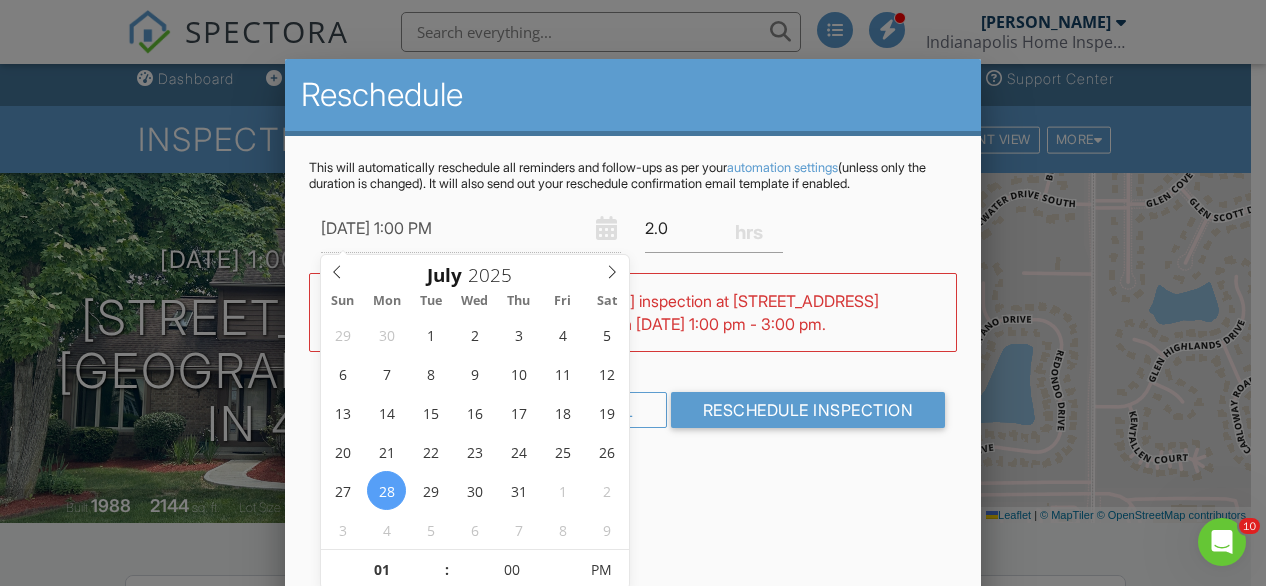 click on "07/28/2025 1:00 PM" at bounding box center [471, 228] 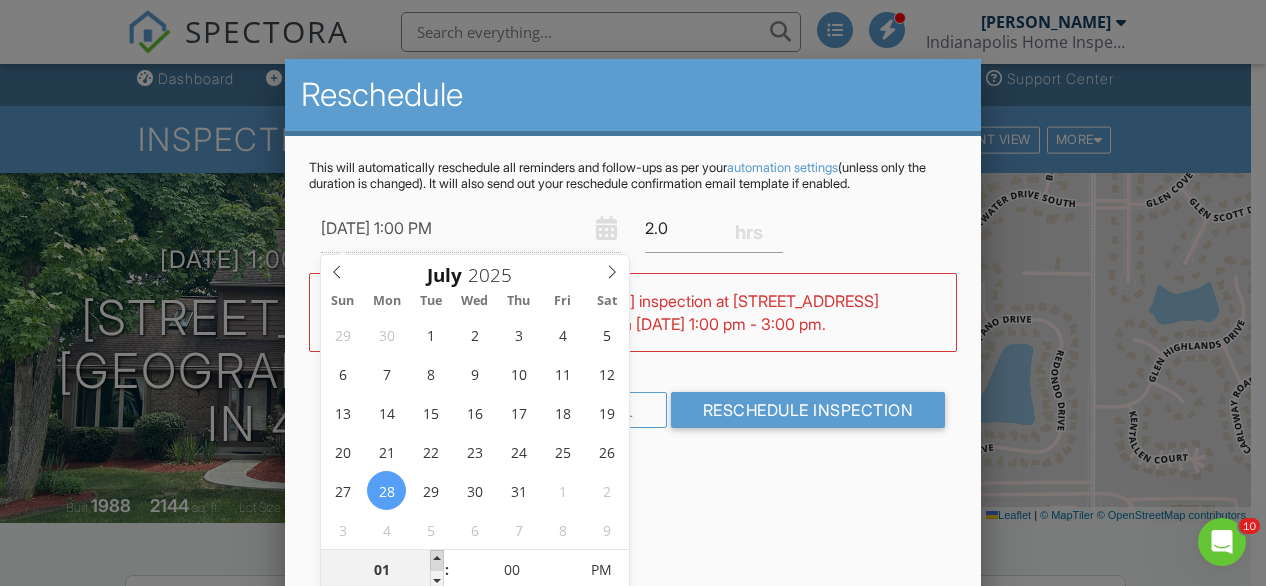 type on "07/28/2025 2:00 PM" 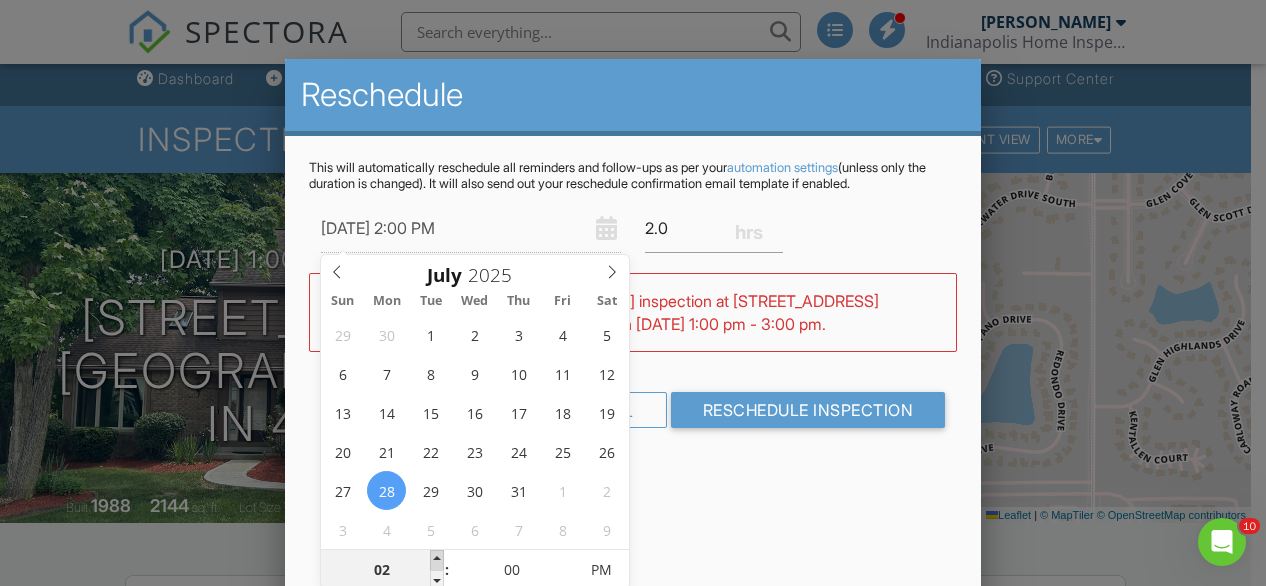 click at bounding box center (437, 560) 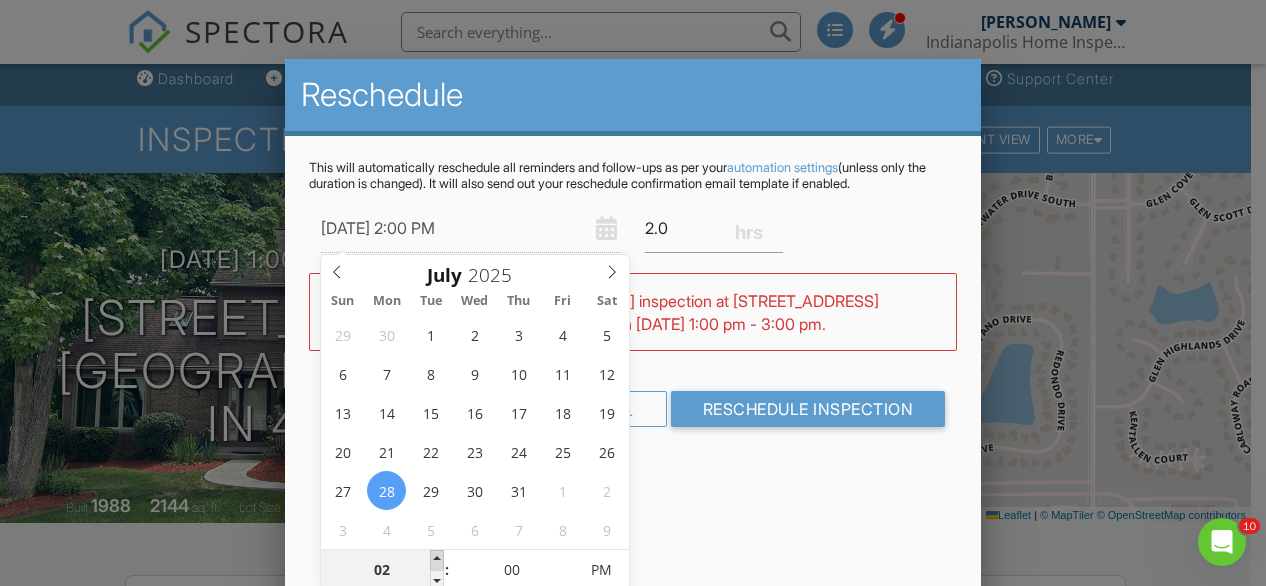 type on "07/28/2025 3:00 PM" 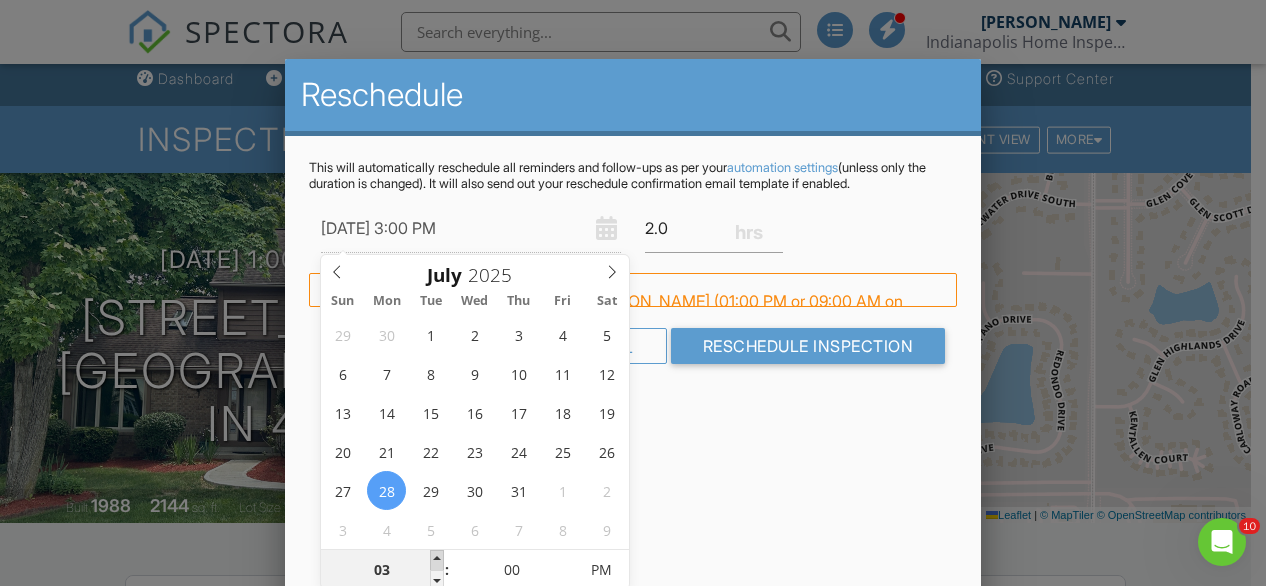click at bounding box center [437, 560] 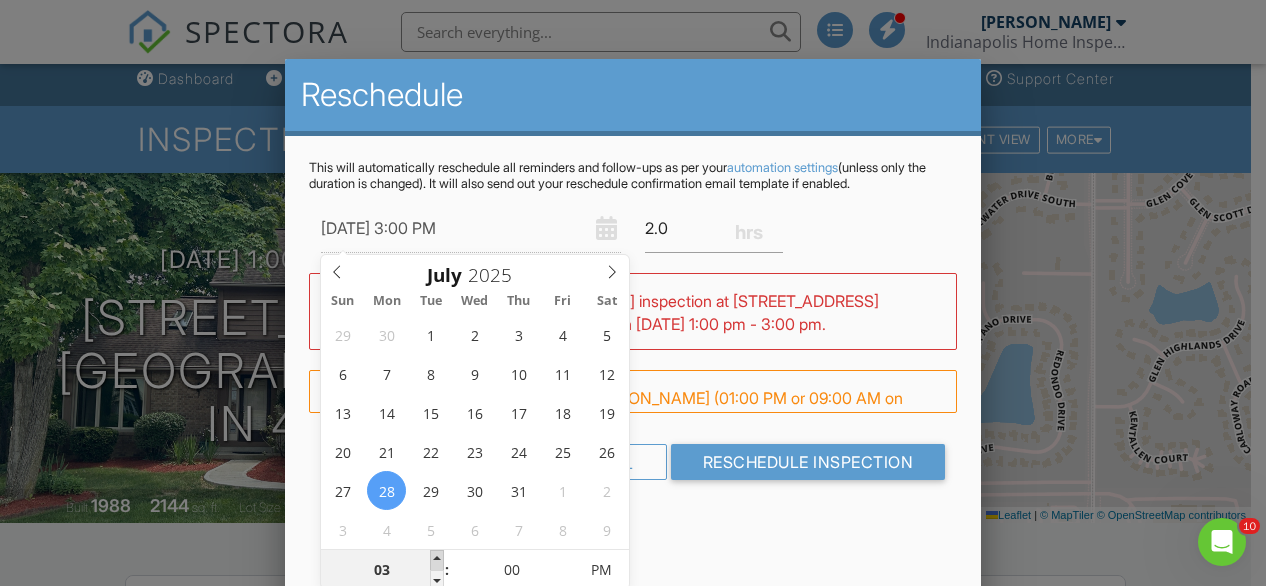 type on "07/28/2025 4:00 PM" 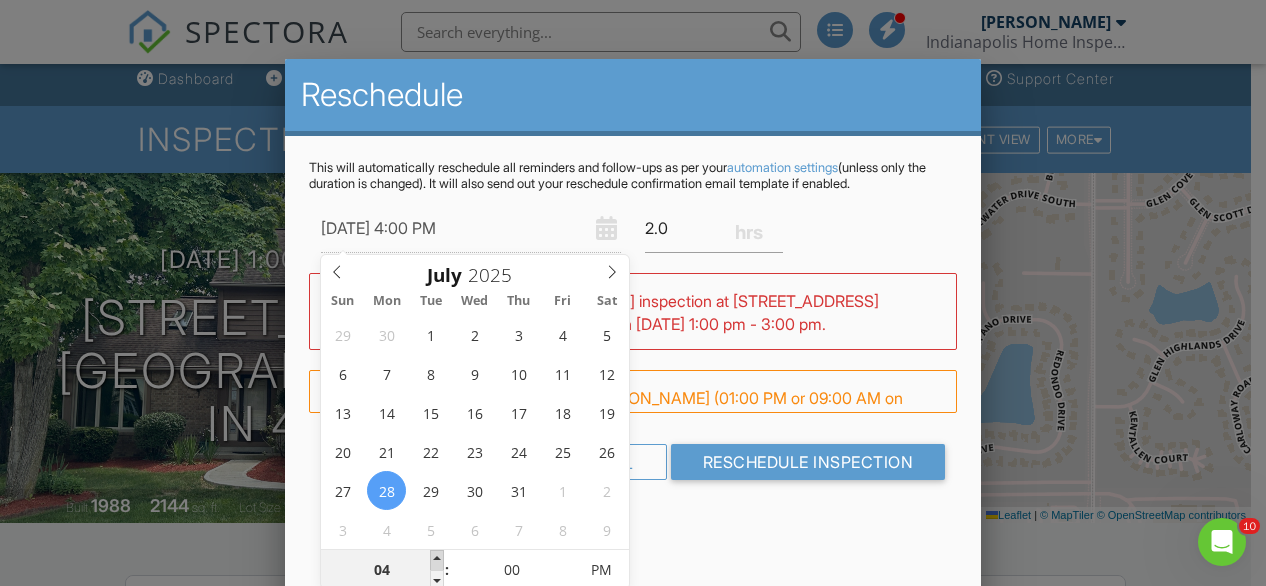 click at bounding box center [437, 560] 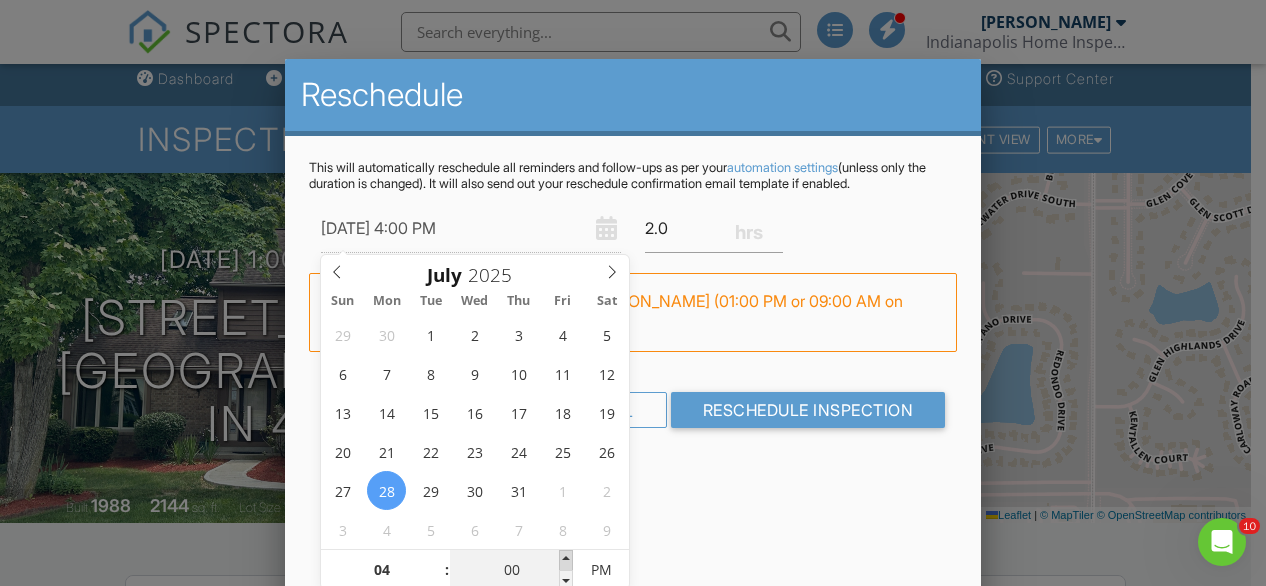 type on "07/28/2025 4:05 PM" 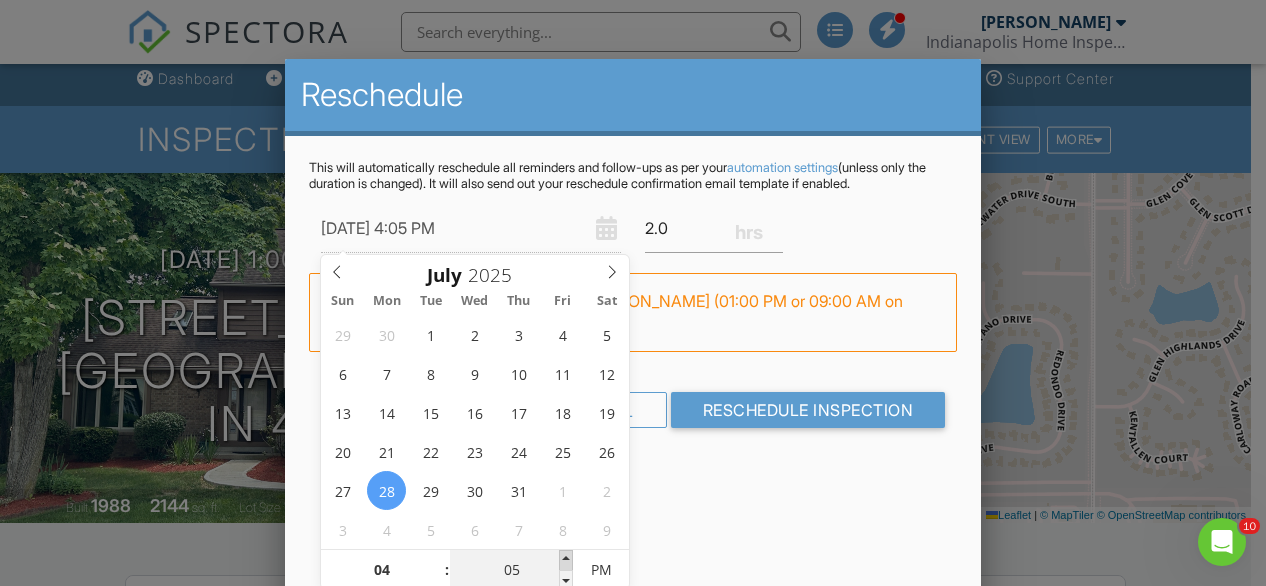 click at bounding box center (566, 560) 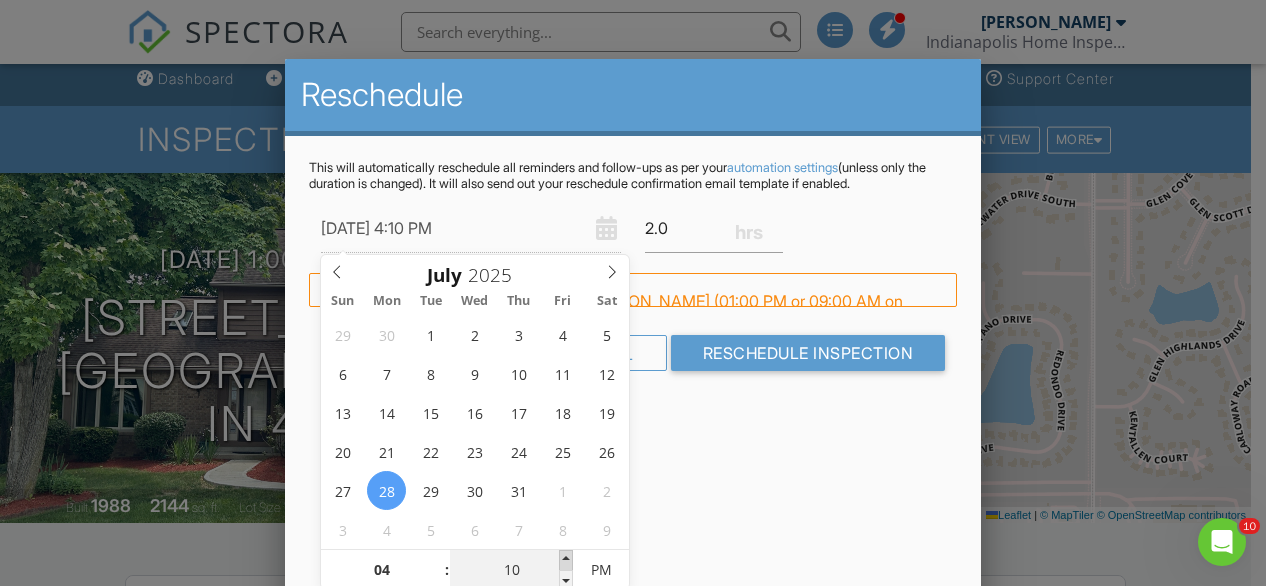 click at bounding box center [566, 560] 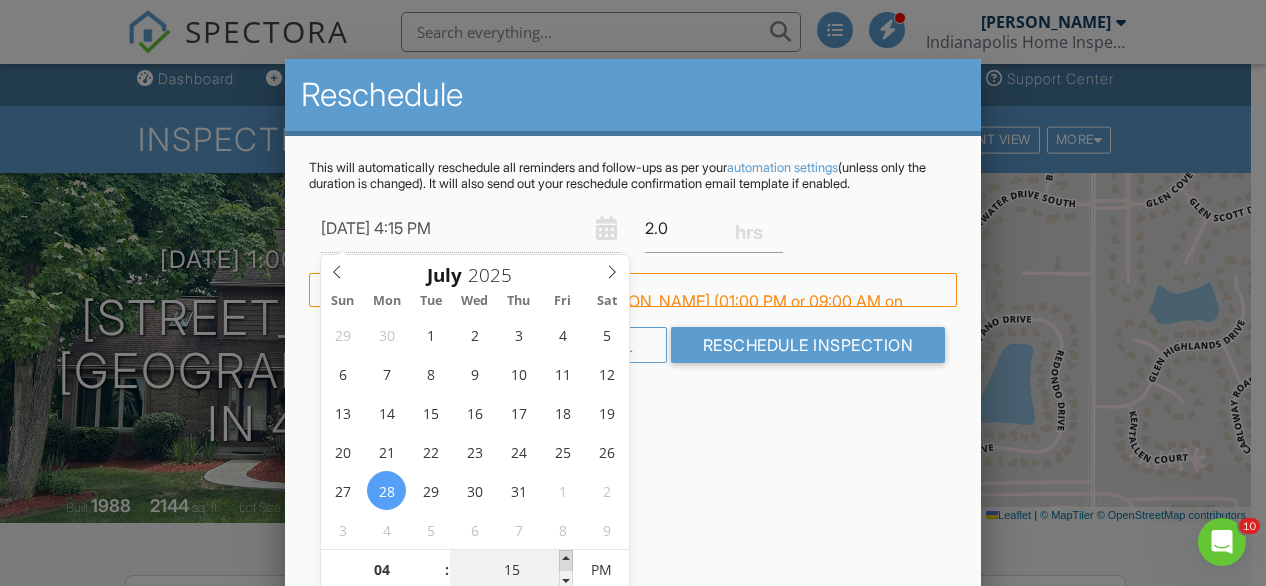 click at bounding box center [566, 560] 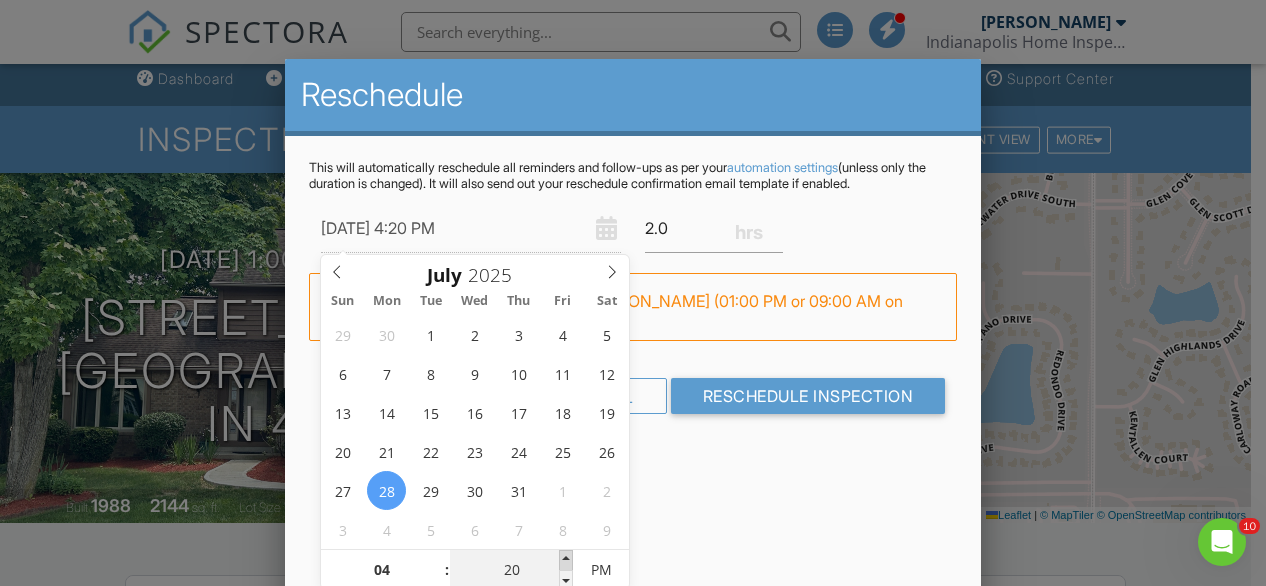 click at bounding box center (566, 560) 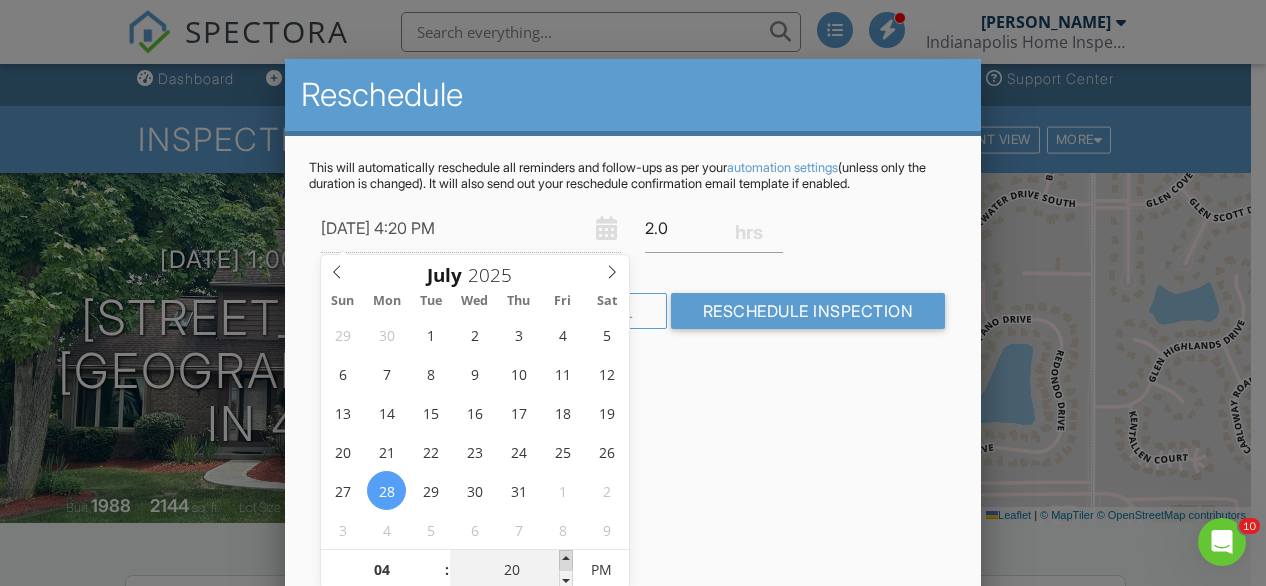 type on "07/28/2025 4:25 PM" 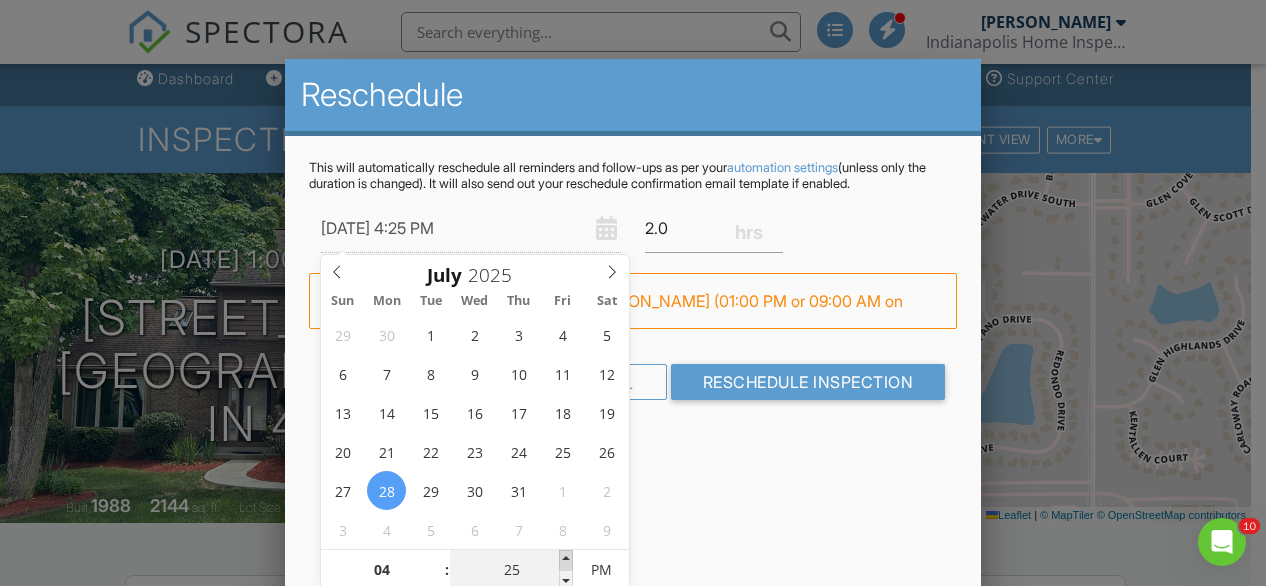 click at bounding box center (566, 560) 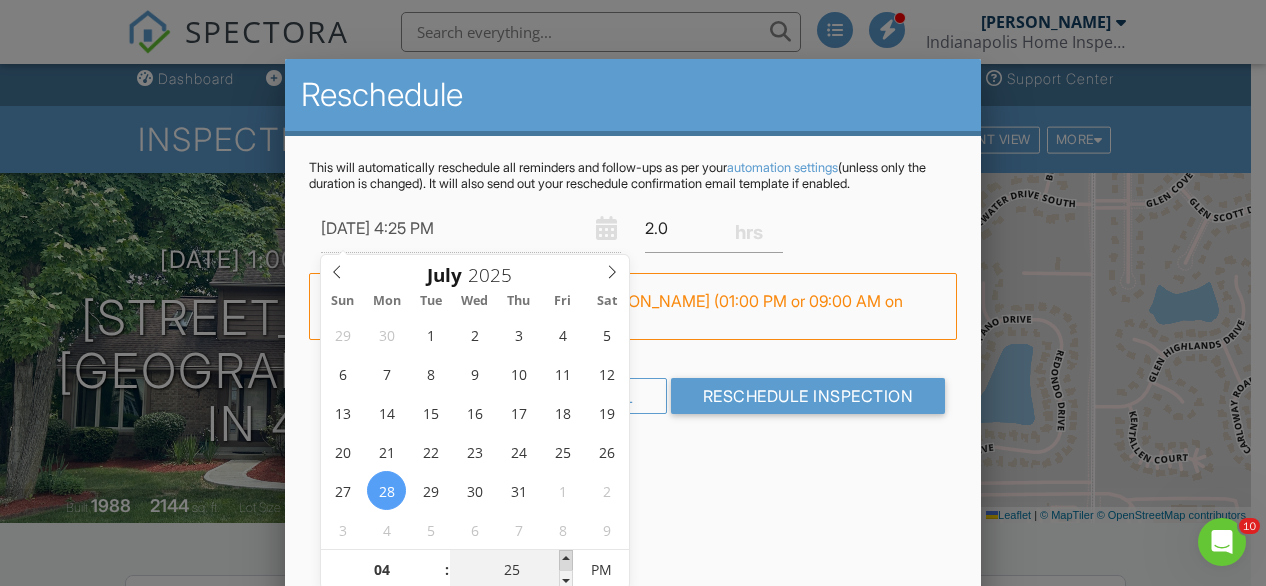 type on "07/28/2025 4:30 PM" 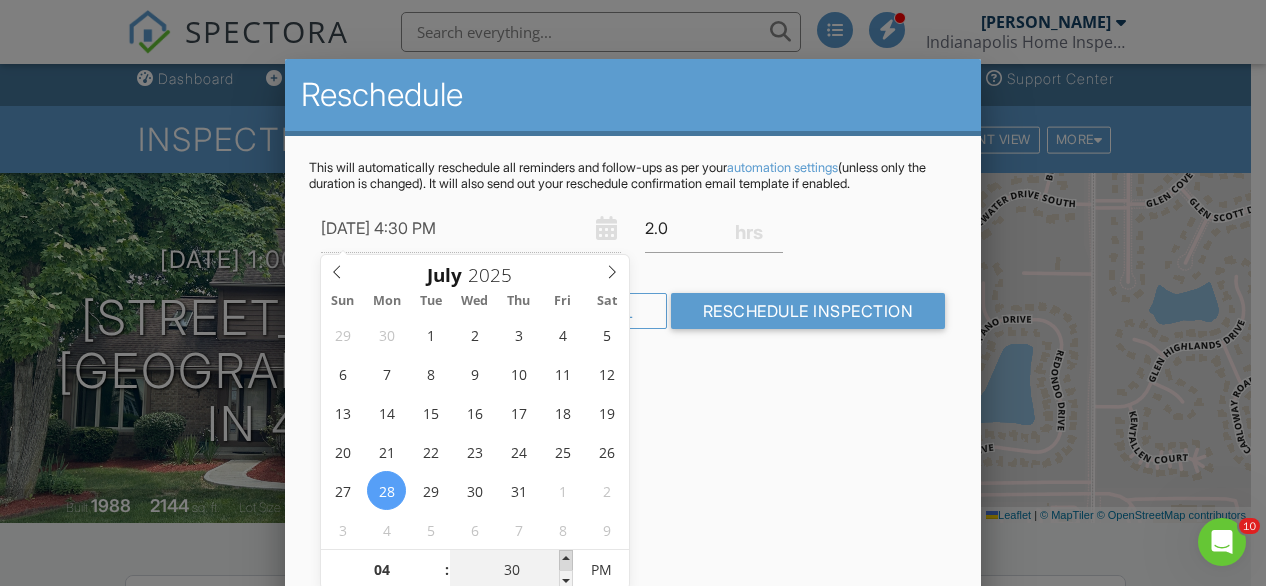 click at bounding box center (566, 560) 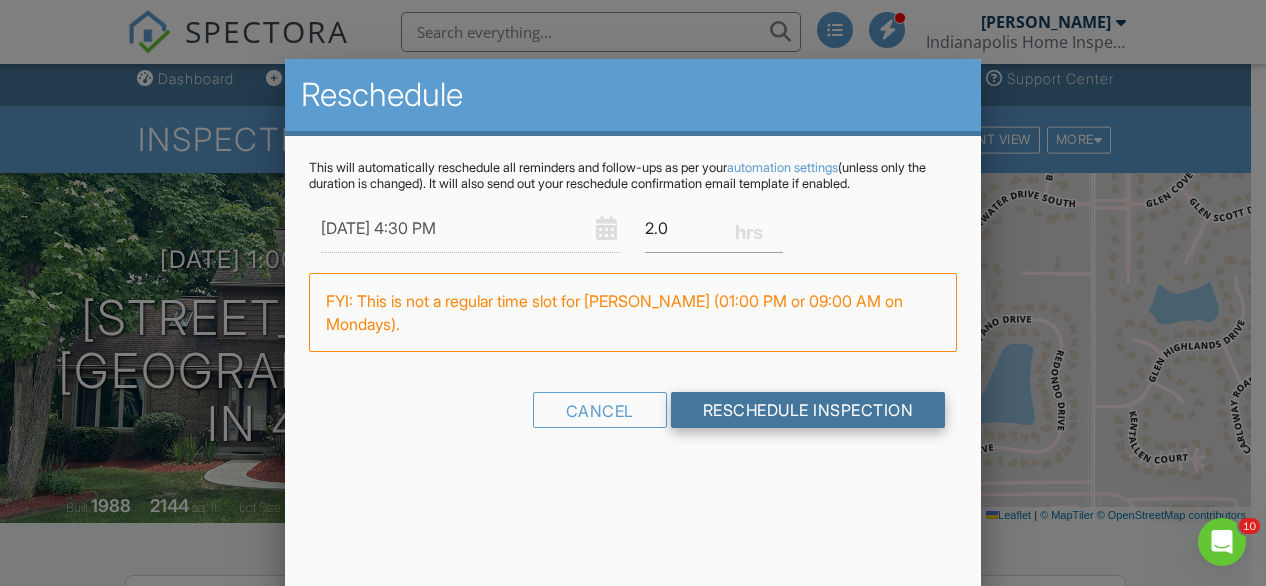 click on "Reschedule Inspection" at bounding box center [808, 410] 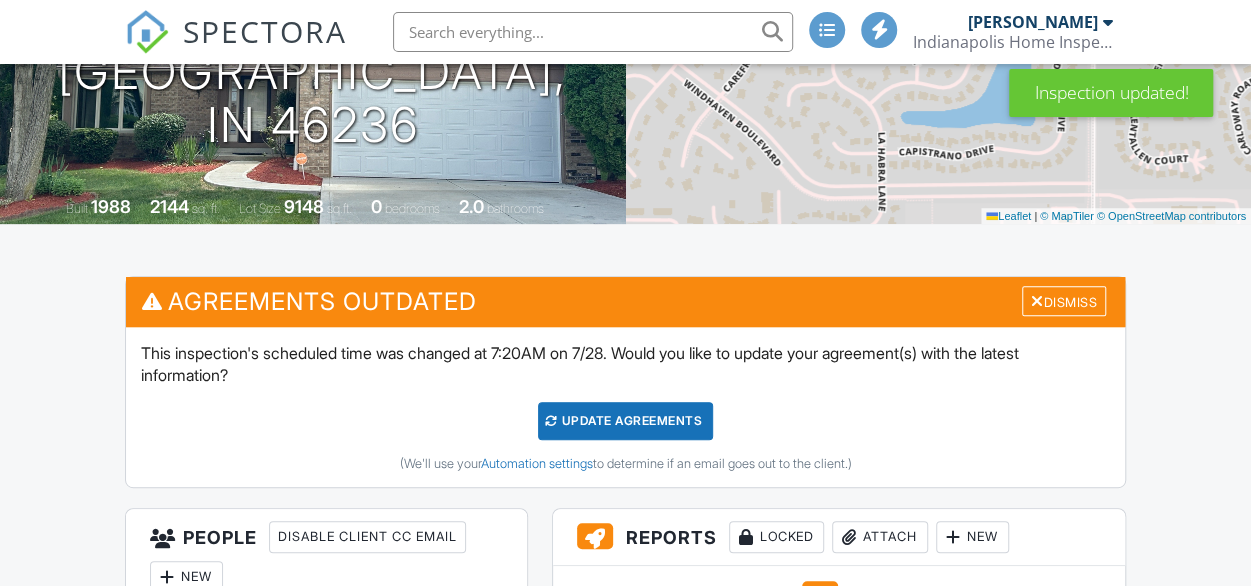 scroll, scrollTop: 310, scrollLeft: 0, axis: vertical 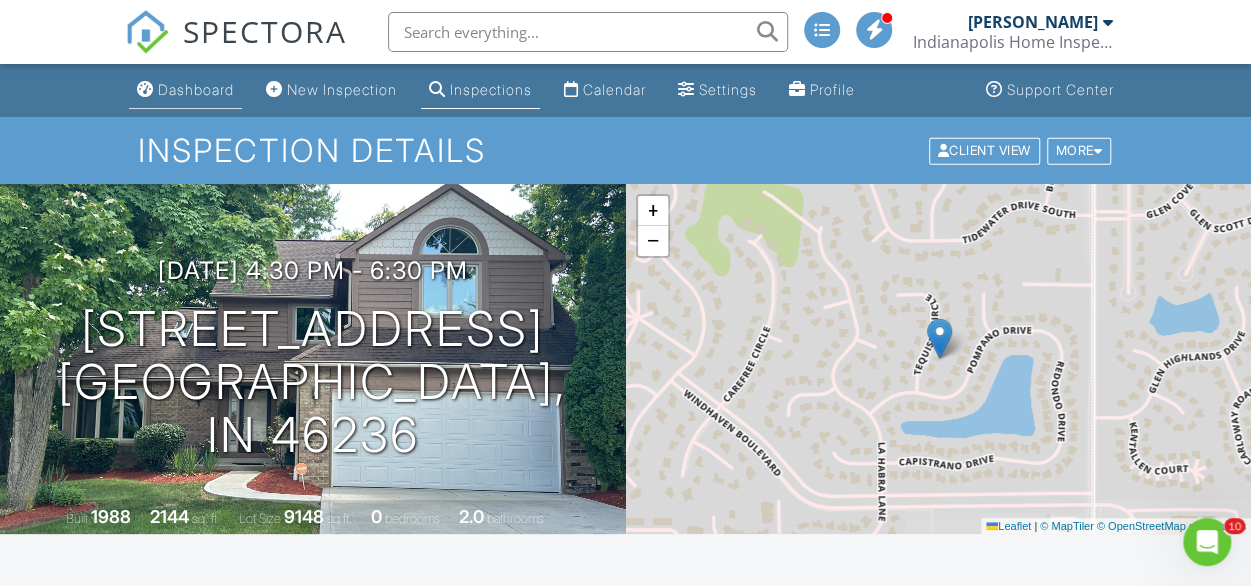 click on "Dashboard" at bounding box center [196, 89] 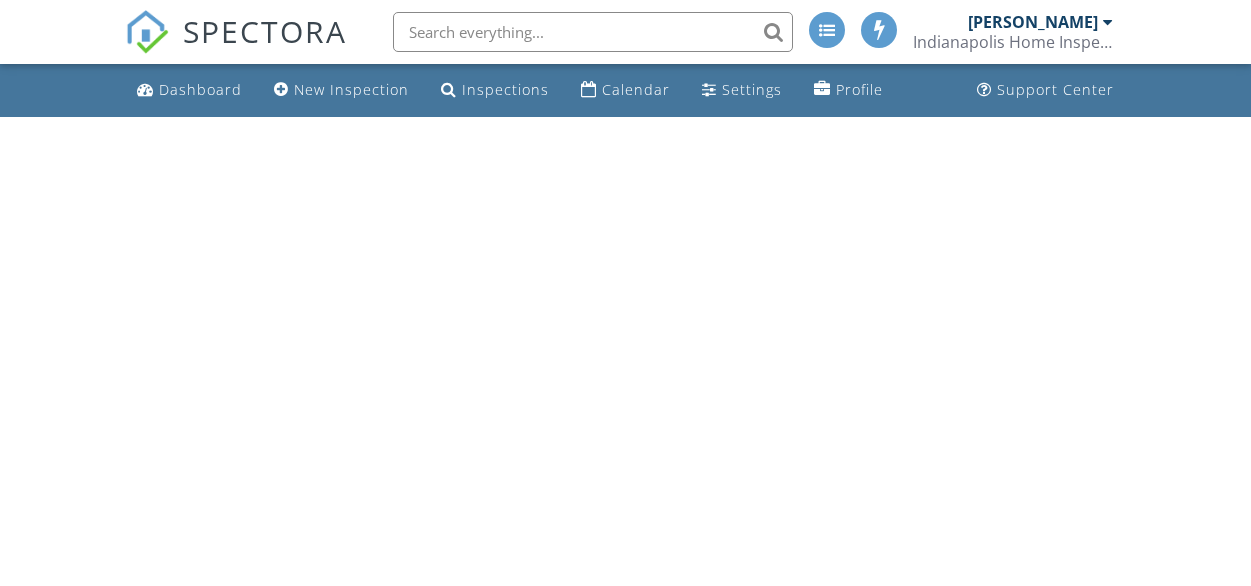 scroll, scrollTop: 0, scrollLeft: 0, axis: both 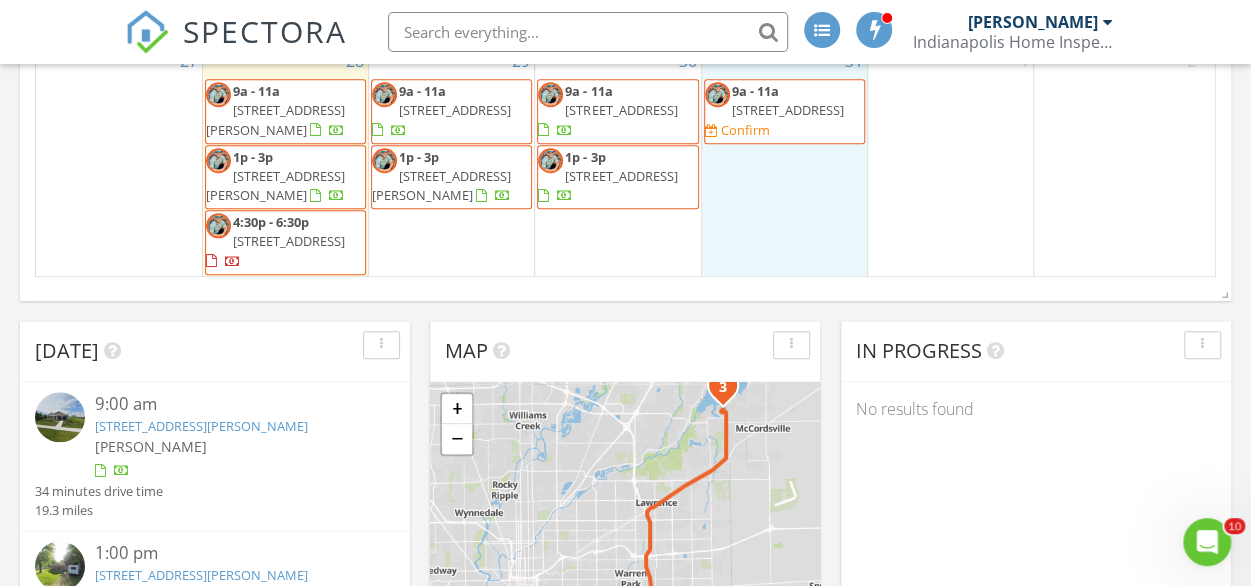 click on "31
9a - 11a
2151 E 67th St, Indianapolis 46220
Confirm" at bounding box center (784, 161) 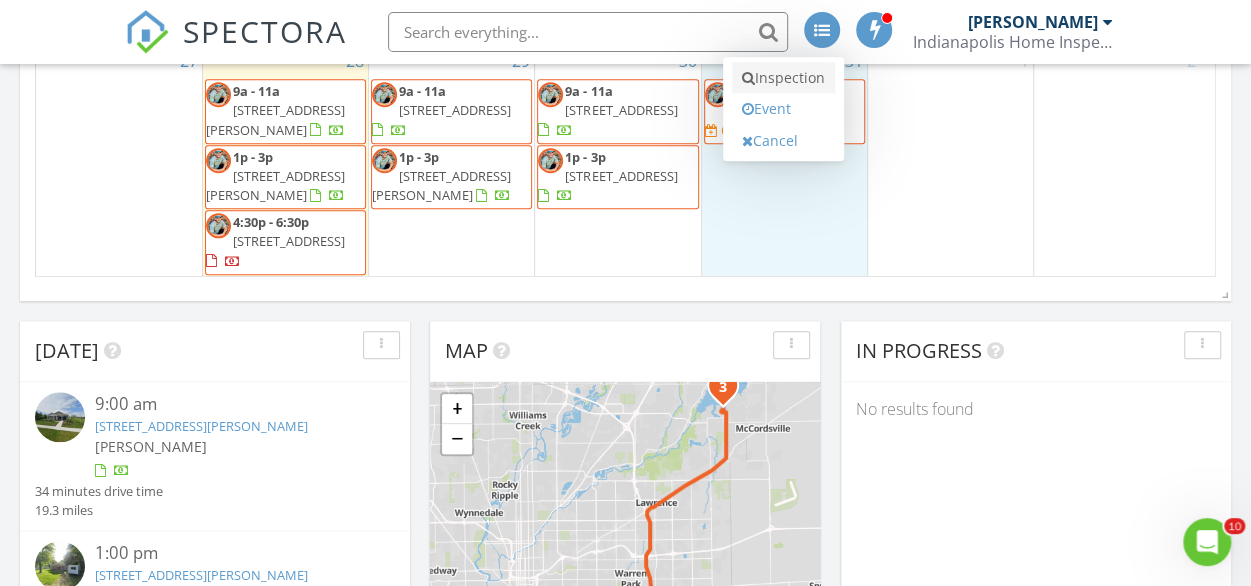 click on "Inspection" at bounding box center (783, 78) 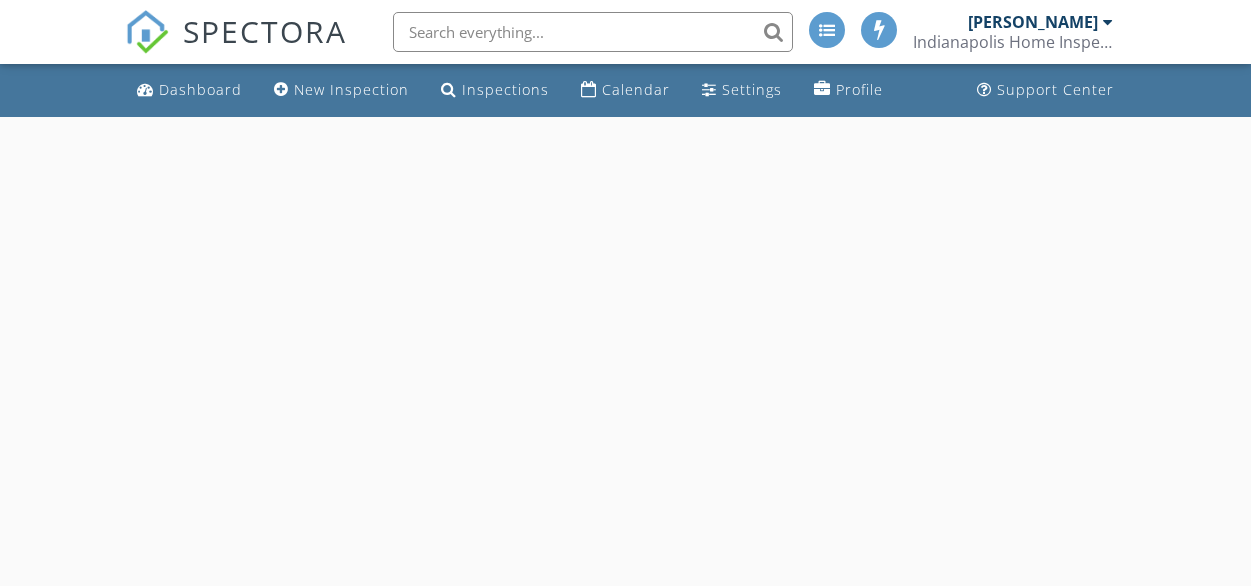 scroll, scrollTop: 0, scrollLeft: 0, axis: both 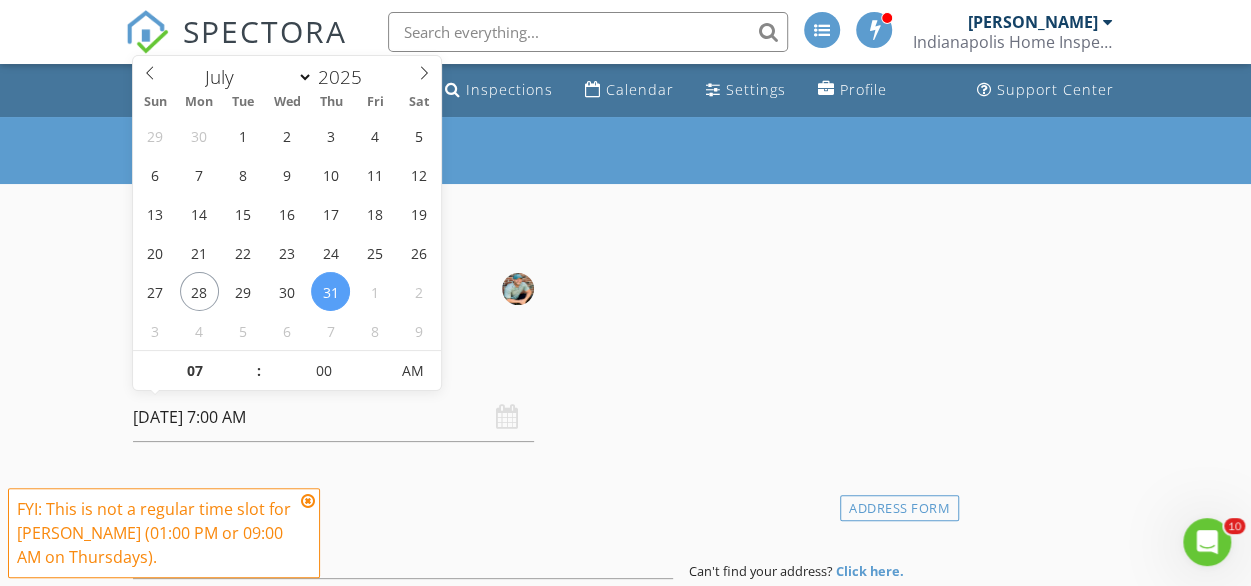 click on "[DATE] 7:00 AM" at bounding box center (333, 417) 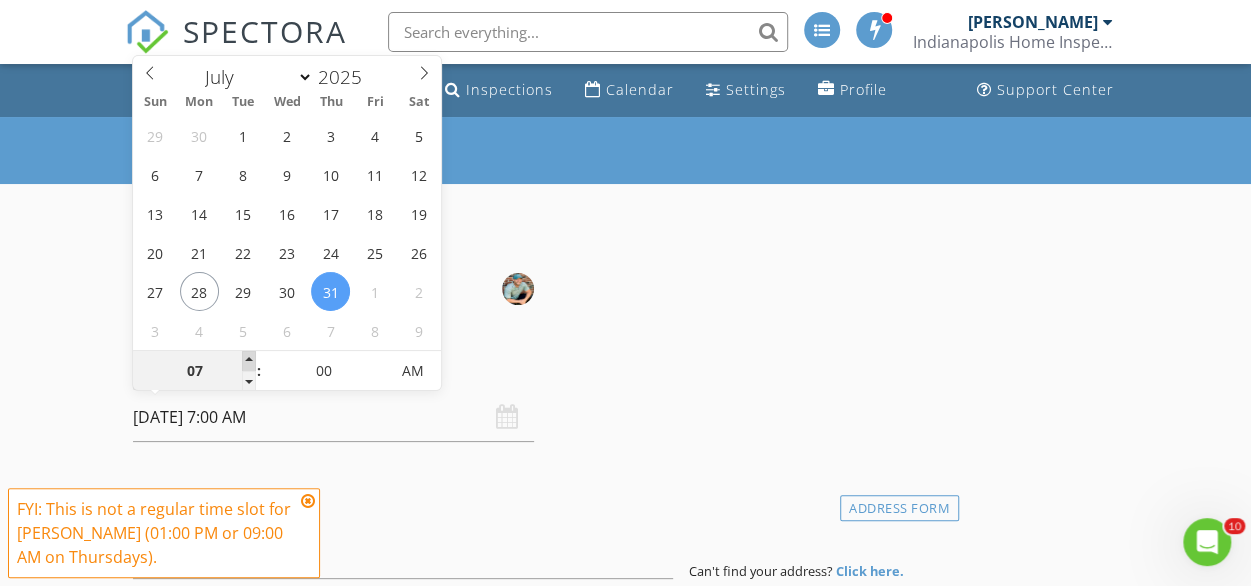 type on "08" 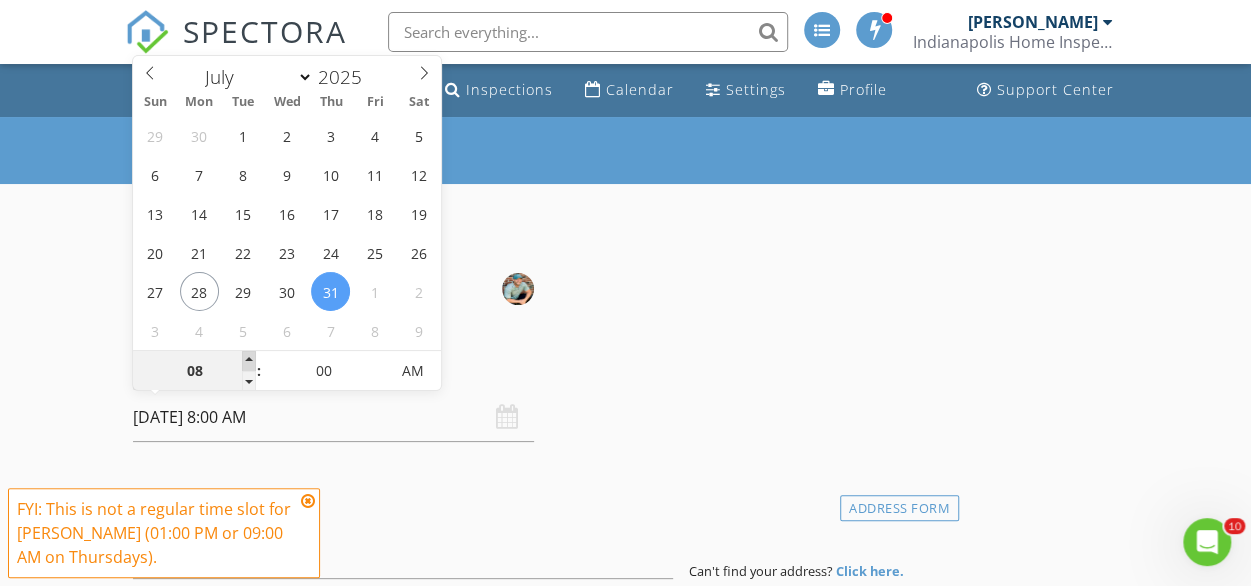 click at bounding box center [249, 361] 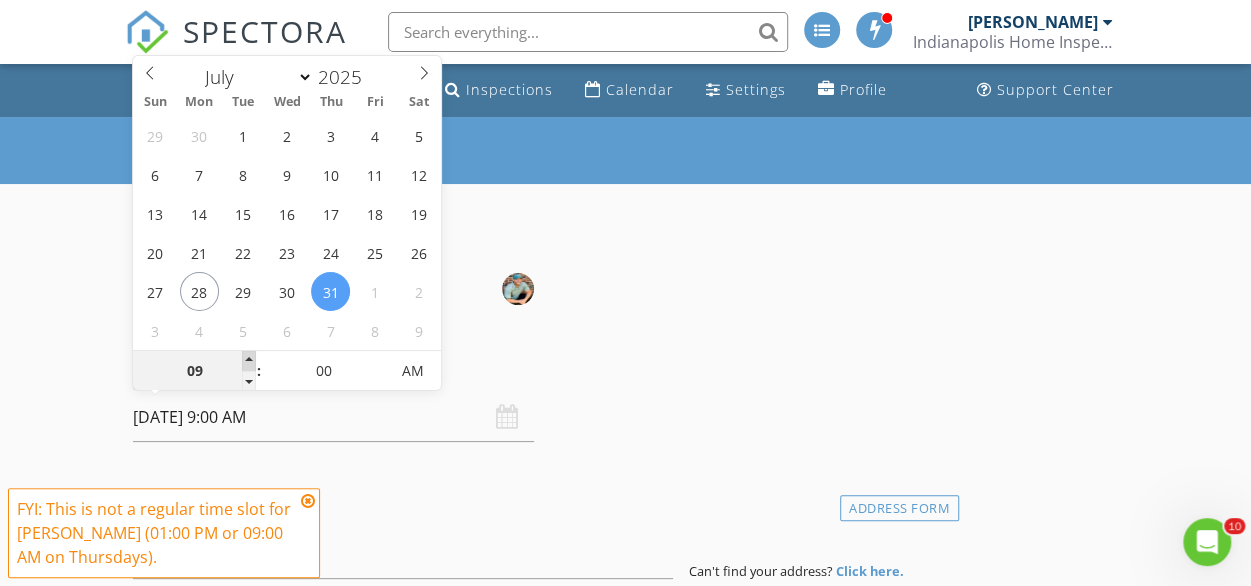 click at bounding box center (249, 361) 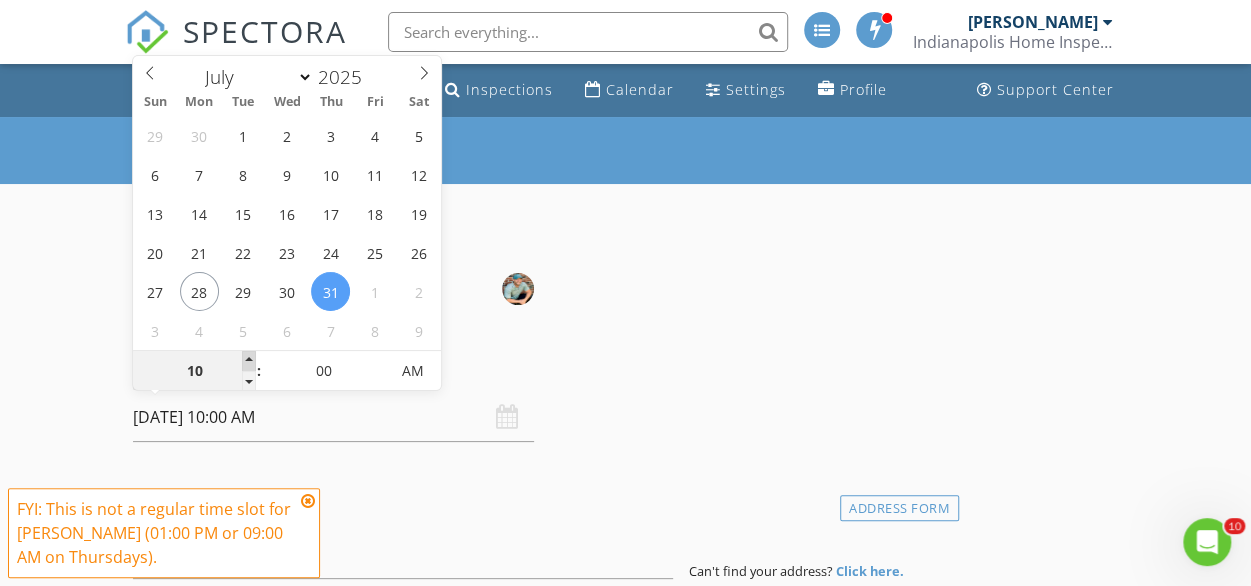 click at bounding box center [249, 361] 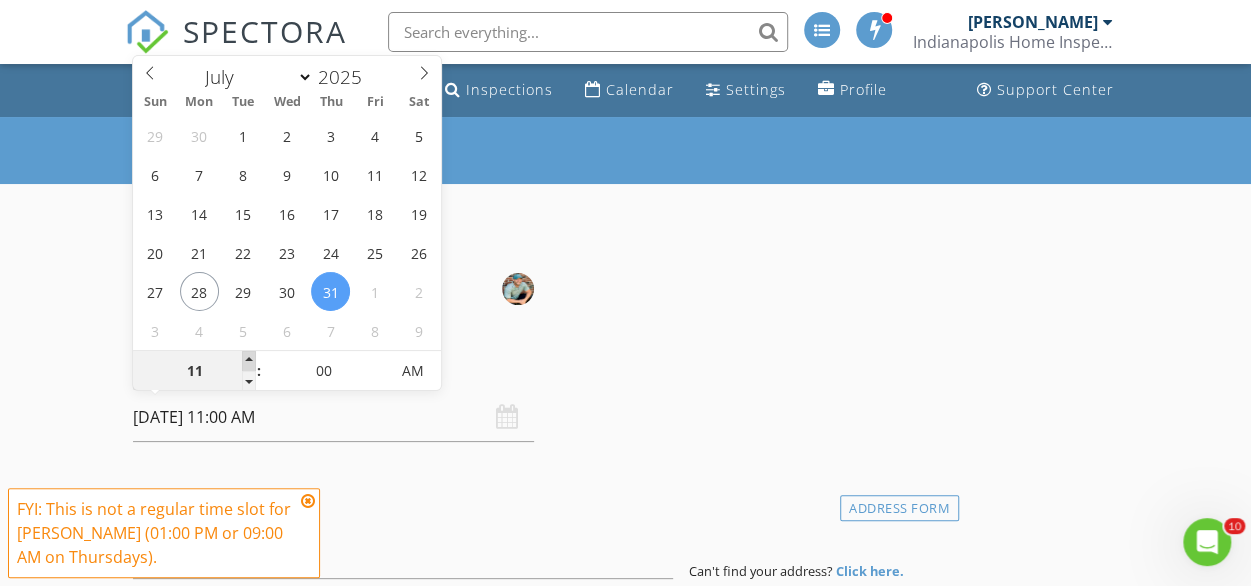 click at bounding box center (249, 361) 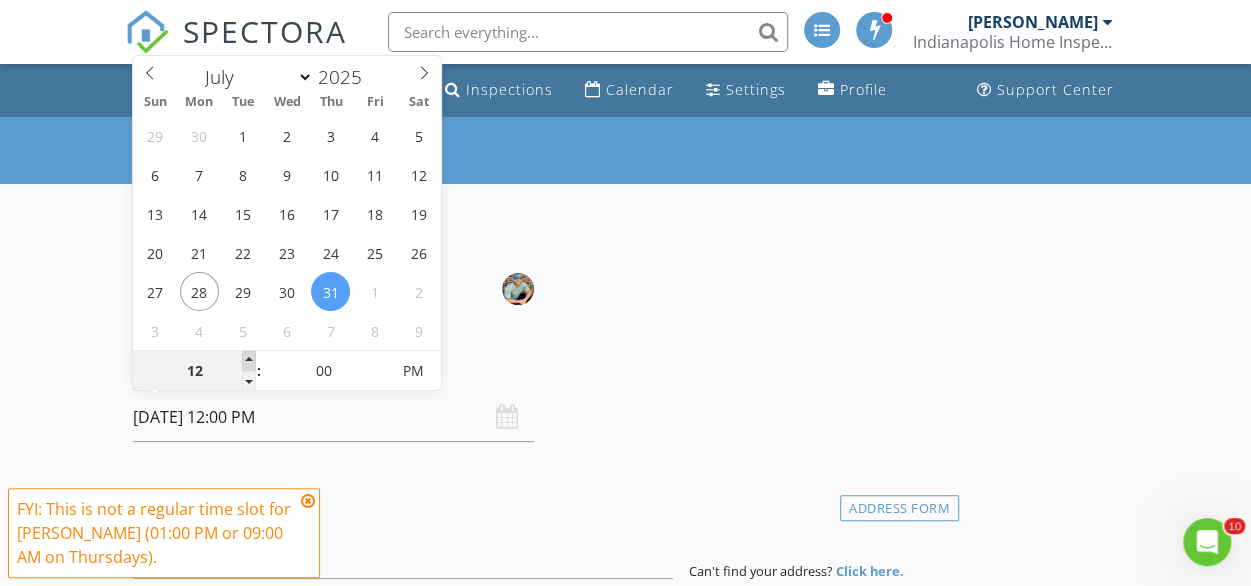 click at bounding box center [249, 361] 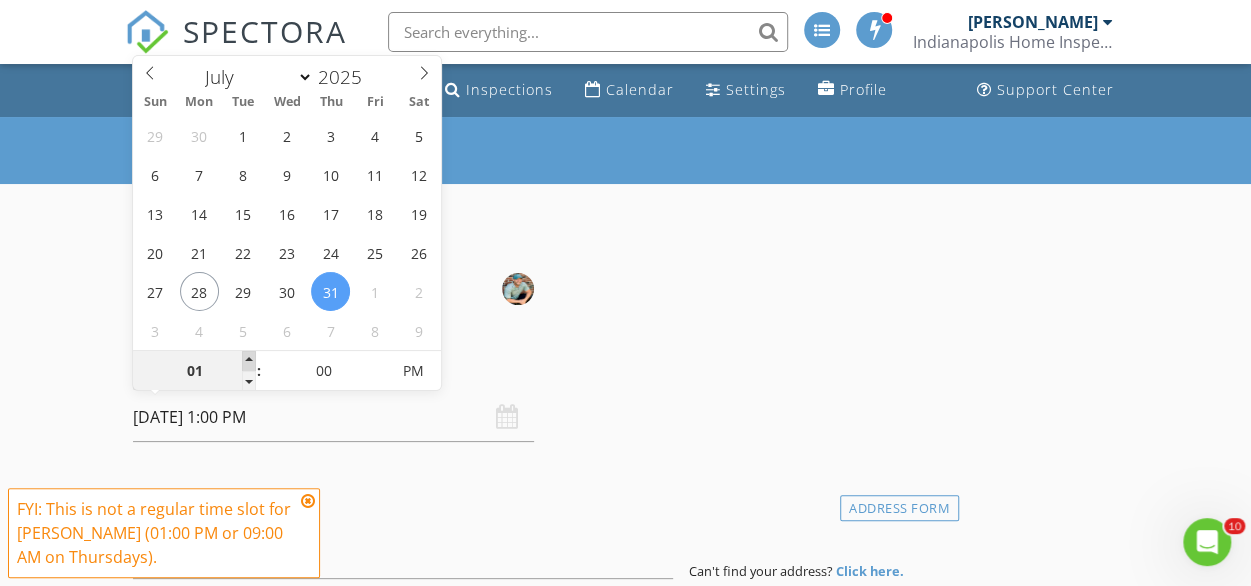 click at bounding box center (249, 361) 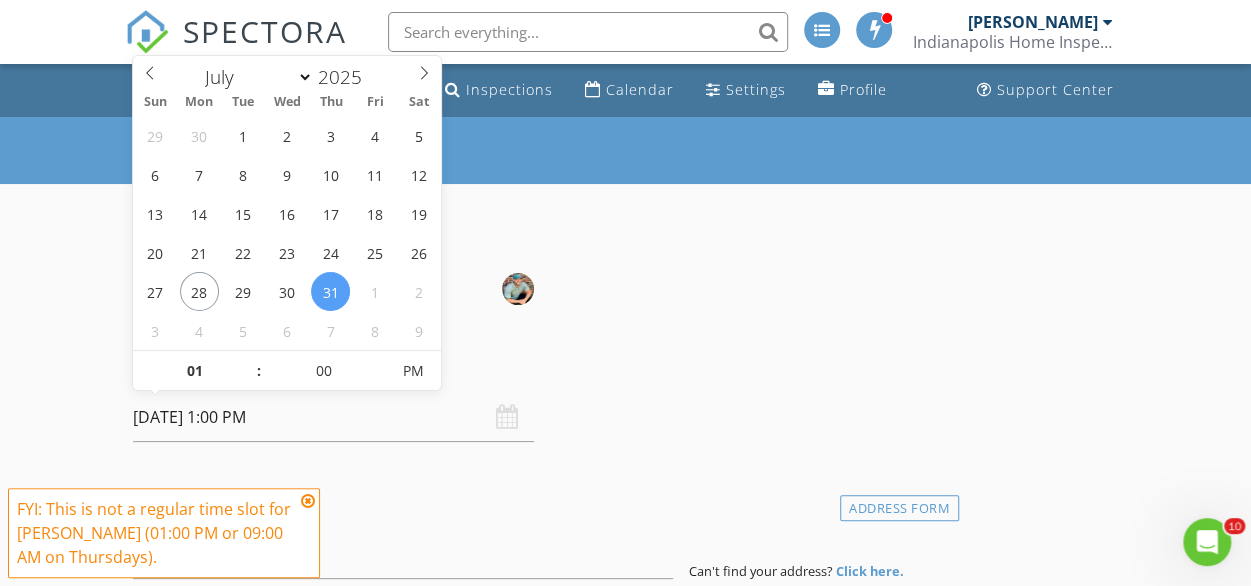 click on "INSPECTOR    Shane Martin
Date/Time
07/31/2025 1:00 PM
Location
Address Form       Can't find your address?   Click here.
client
check_box Enable Client CC email for this inspection   Client Search     check_box_outline_blank Client is a Company/Organization     First Name   Last Name   Email   CC Email   Phone         Tags         Notes
ADD ADDITIONAL client
SERVICES
check_box_outline_blank   Residential Inspection   Residential home inspection including electrical, plumbing, attic and roof, HVAC, windows and doors, etc. This is the overall health of the home. check_box_outline_blank   New Construction    Residential home inspection including electrical, plumbing, attic and roof, HVAC, windows and doors, etc. This is the overall health of the home. check_box_outline_blank   Multi-unit    check_box_outline_blank" at bounding box center (542, 1795) 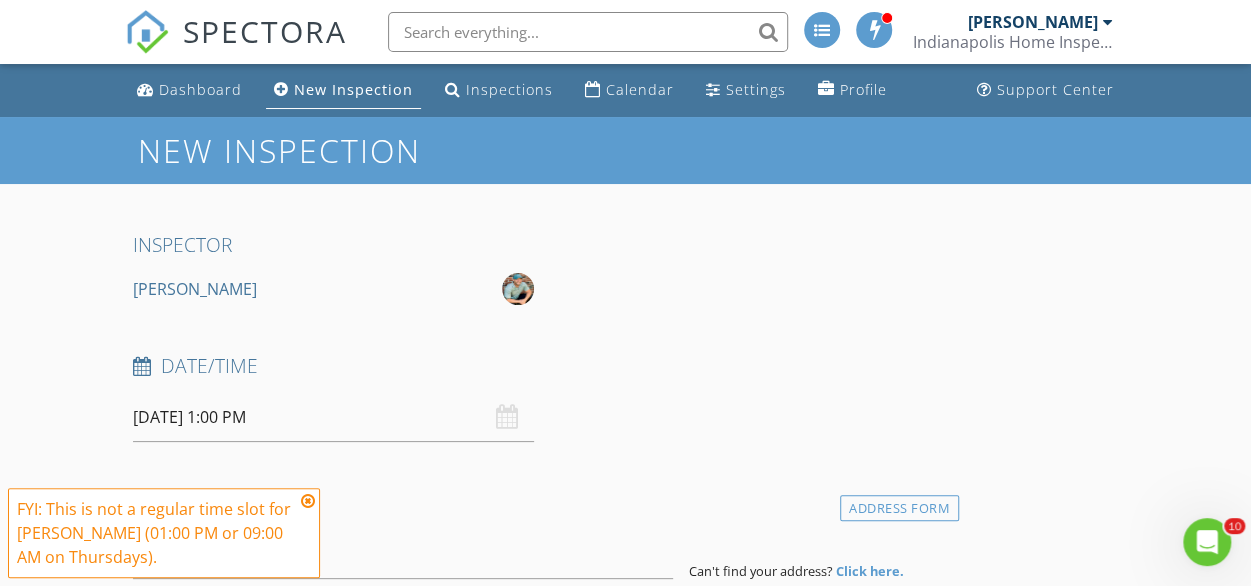 click at bounding box center (308, 501) 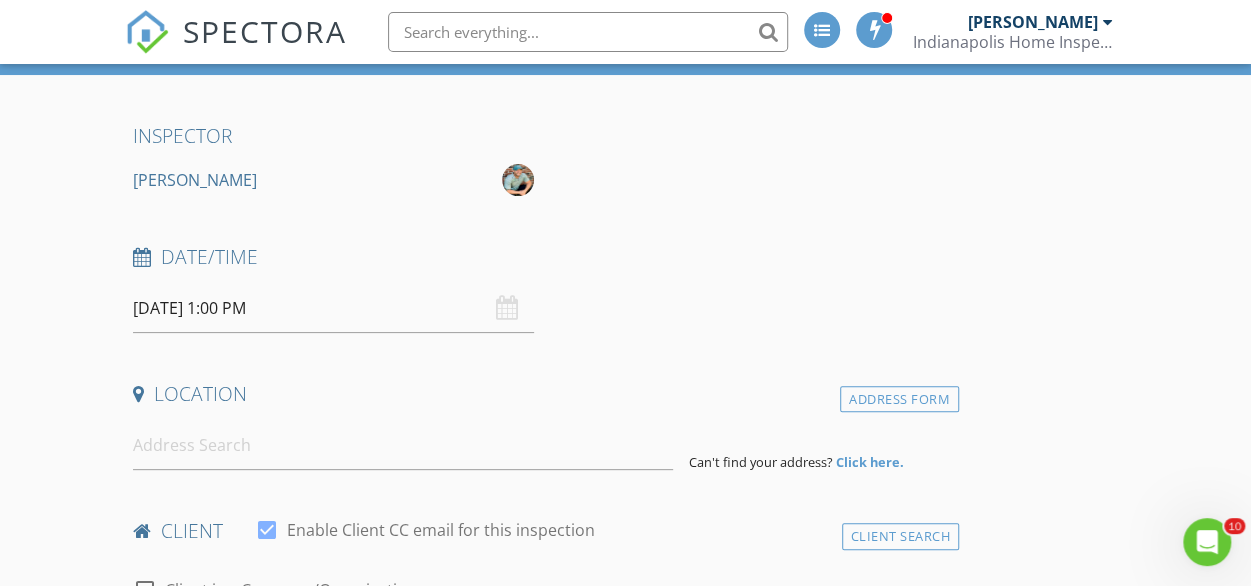 scroll, scrollTop: 117, scrollLeft: 0, axis: vertical 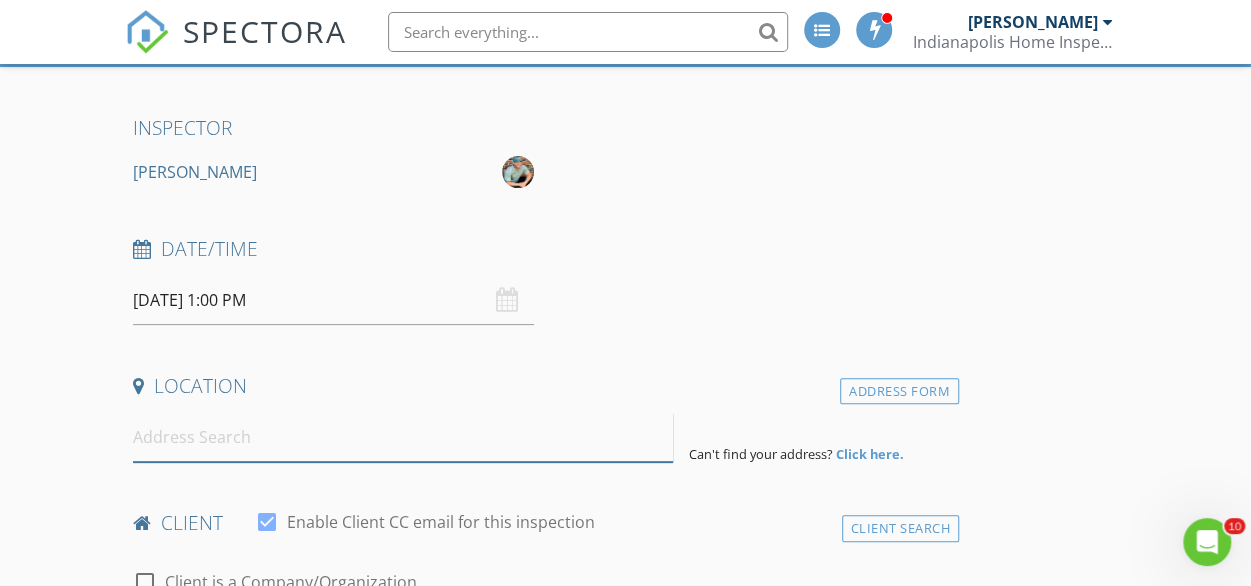 click at bounding box center [403, 437] 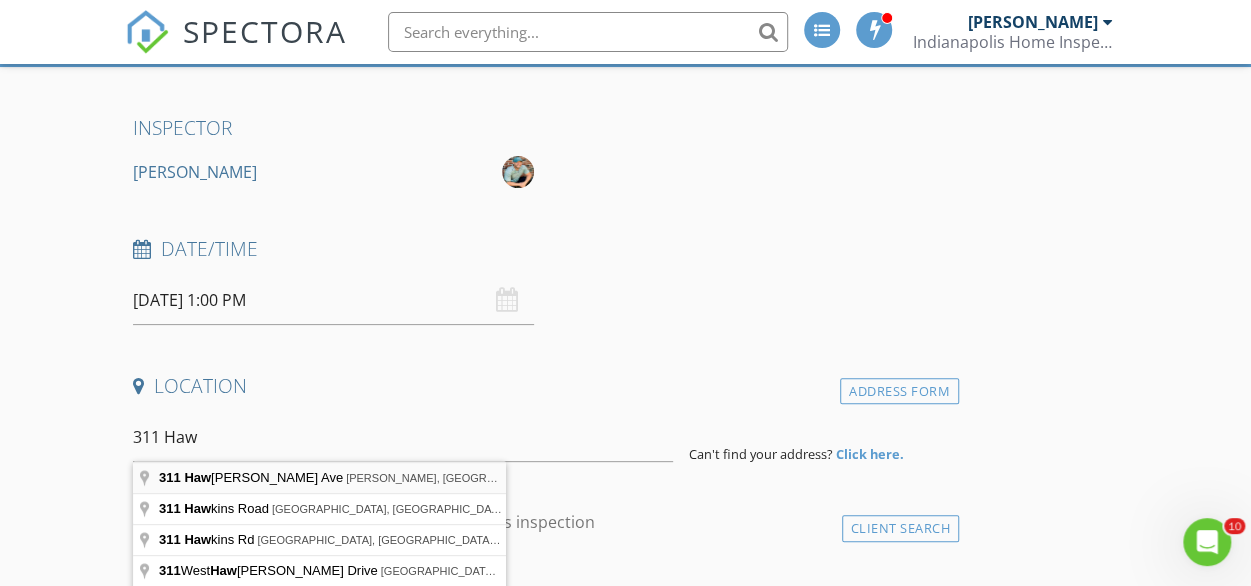 type on "311 Hawthorne Ave, Anderson, IN, USA" 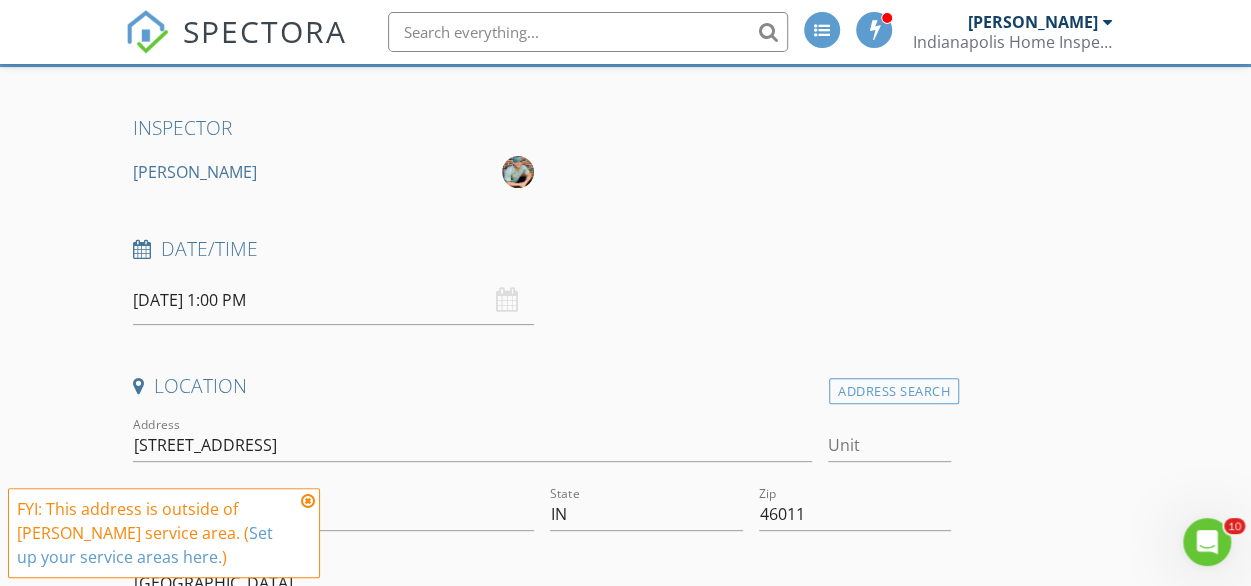 click at bounding box center (308, 501) 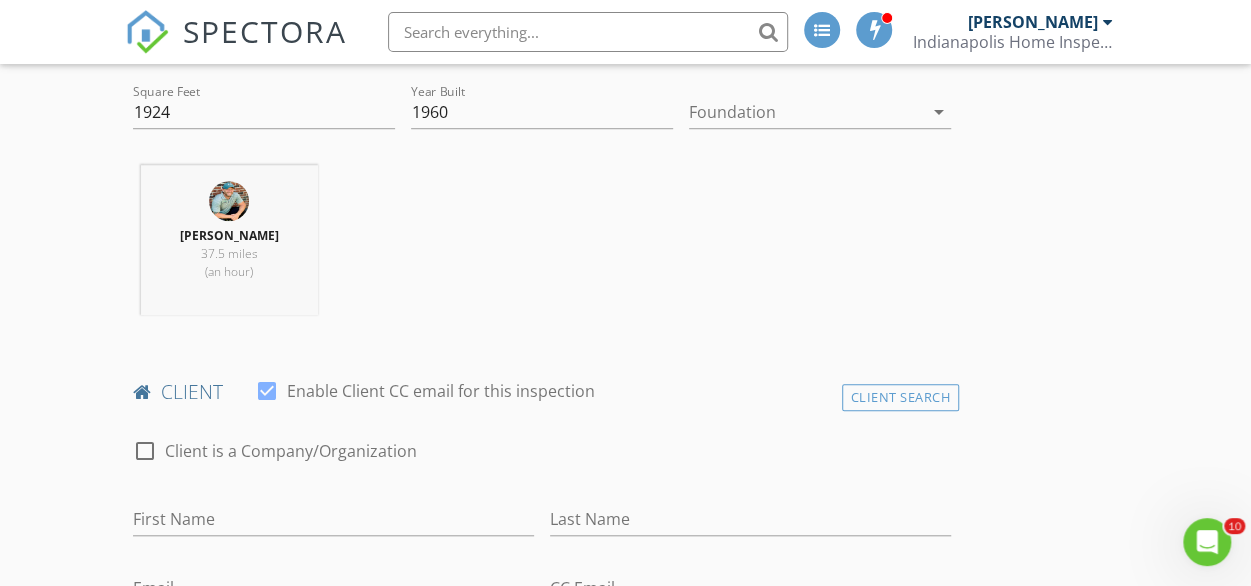 scroll, scrollTop: 701, scrollLeft: 0, axis: vertical 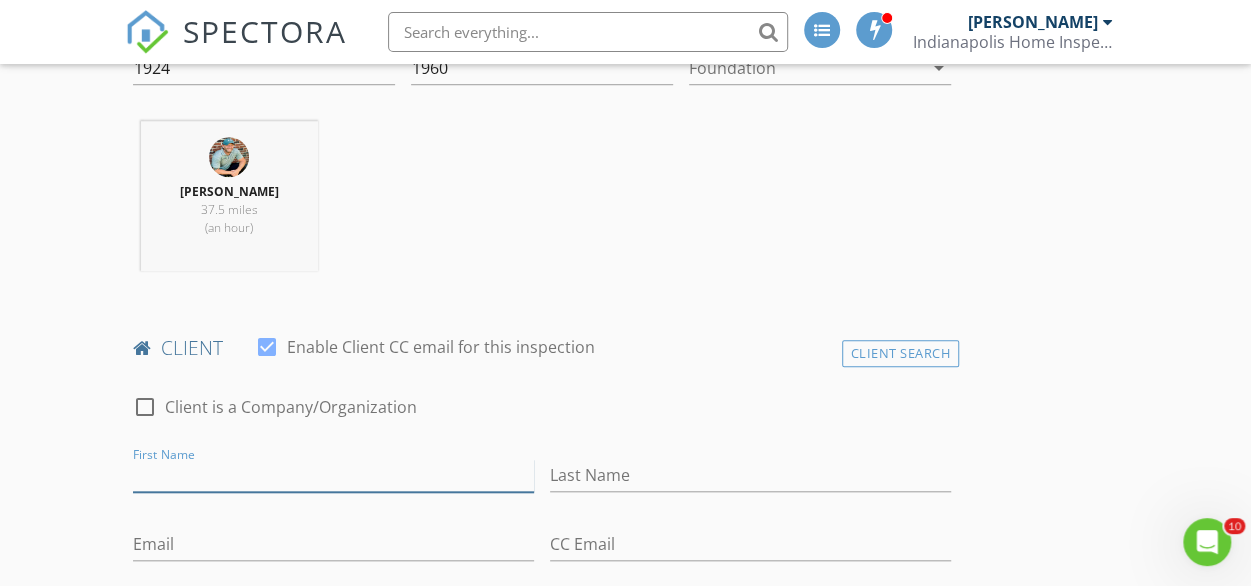 click on "First Name" at bounding box center [333, 475] 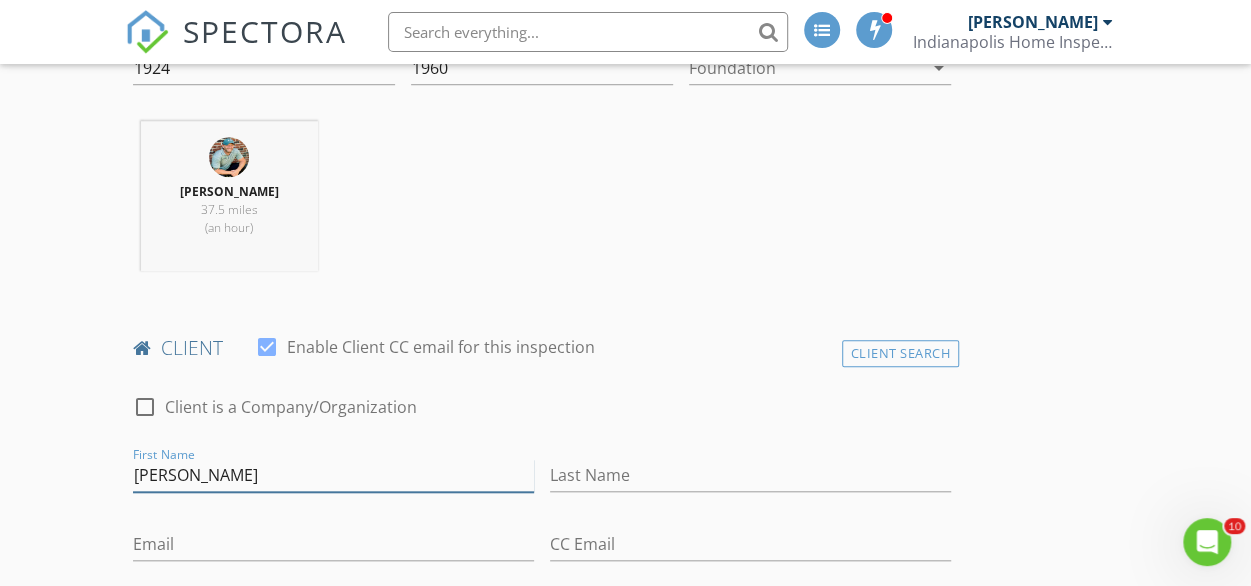 type on "Travis" 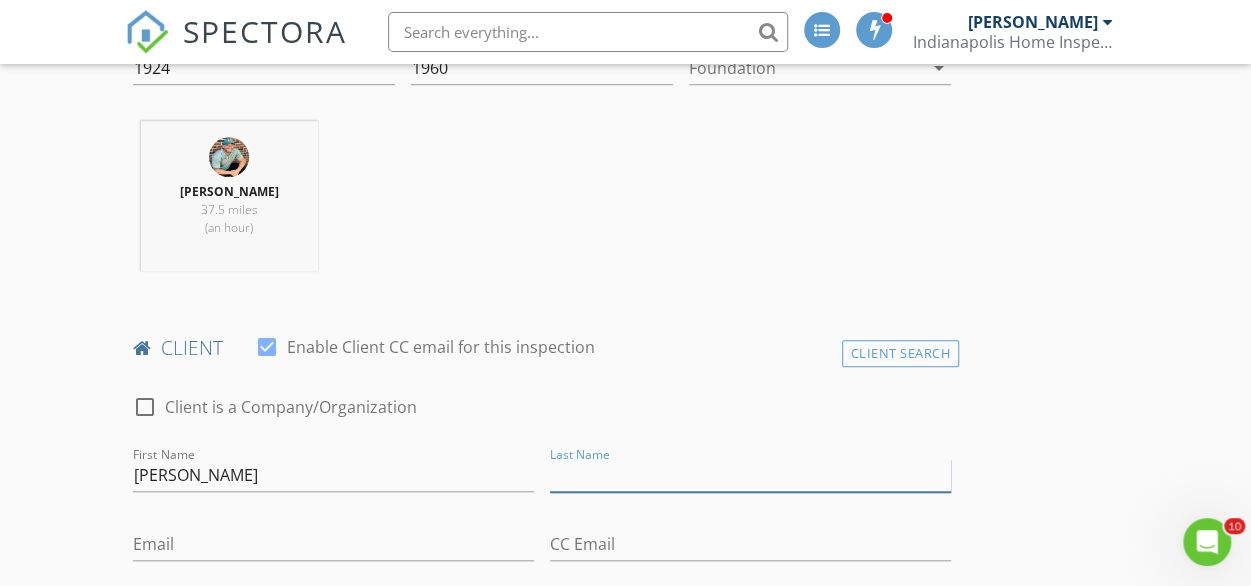 click on "Last Name" at bounding box center (750, 475) 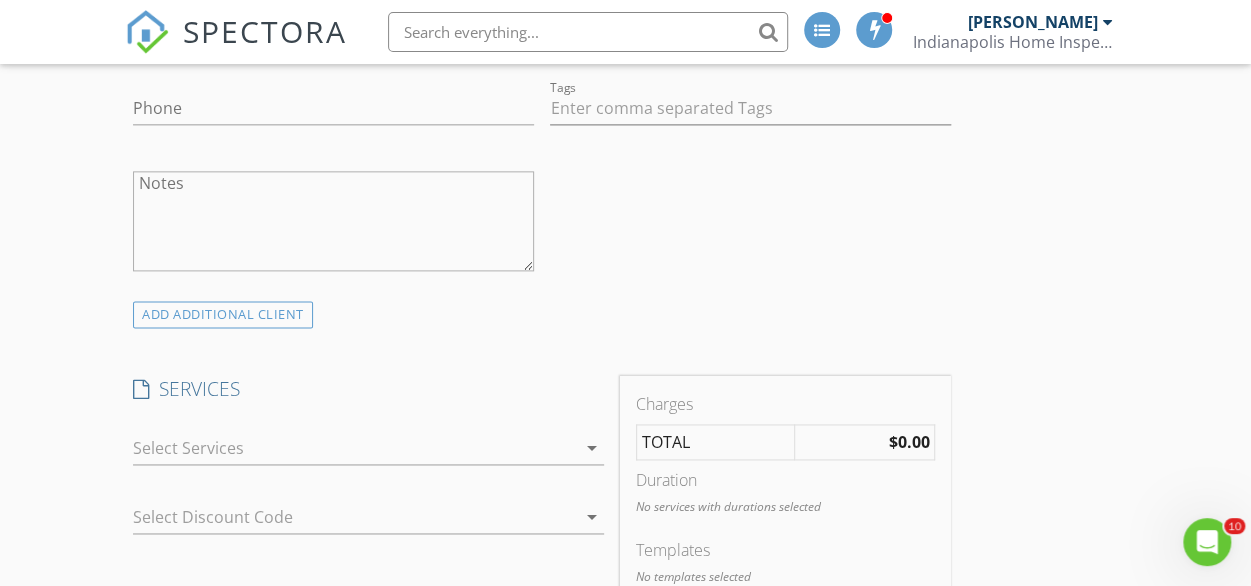 scroll, scrollTop: 1212, scrollLeft: 0, axis: vertical 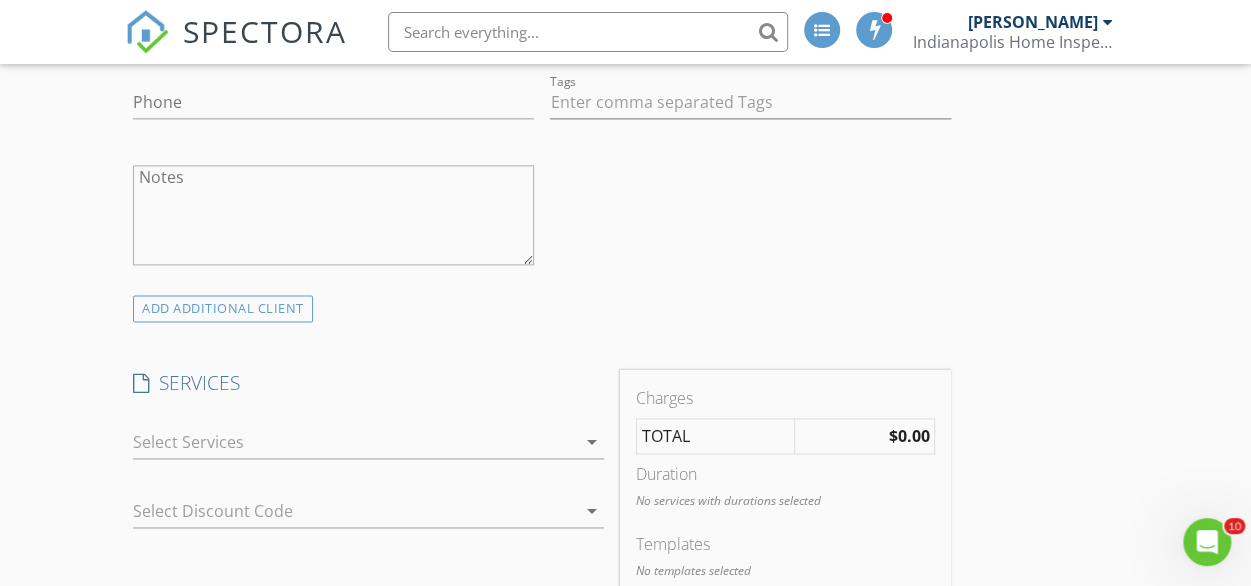 type on "Cox" 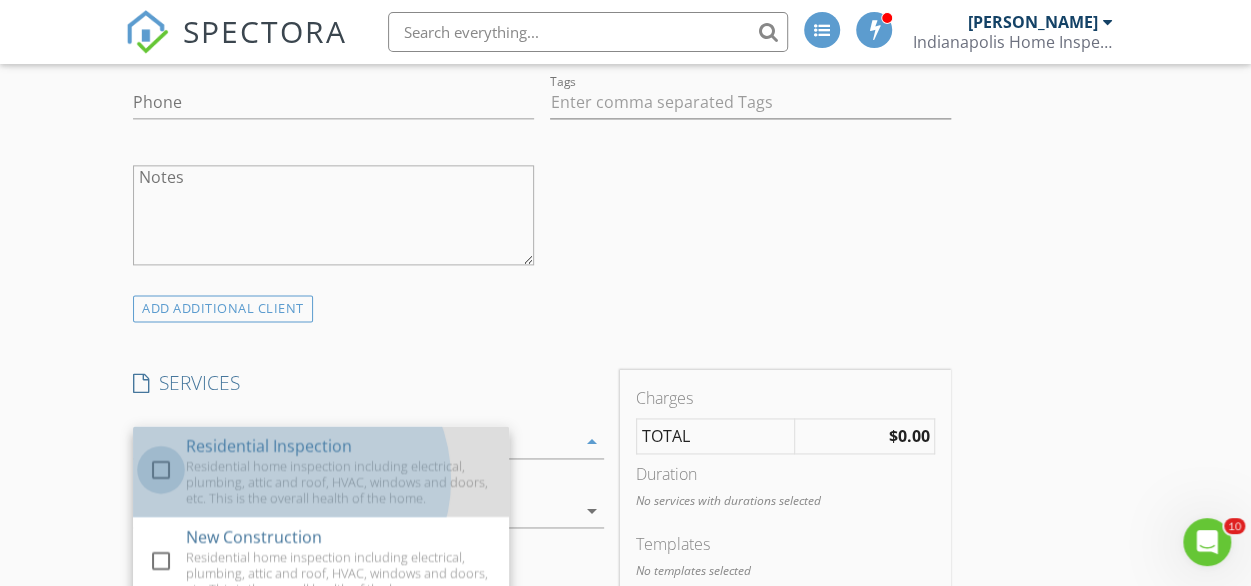 click at bounding box center (161, 470) 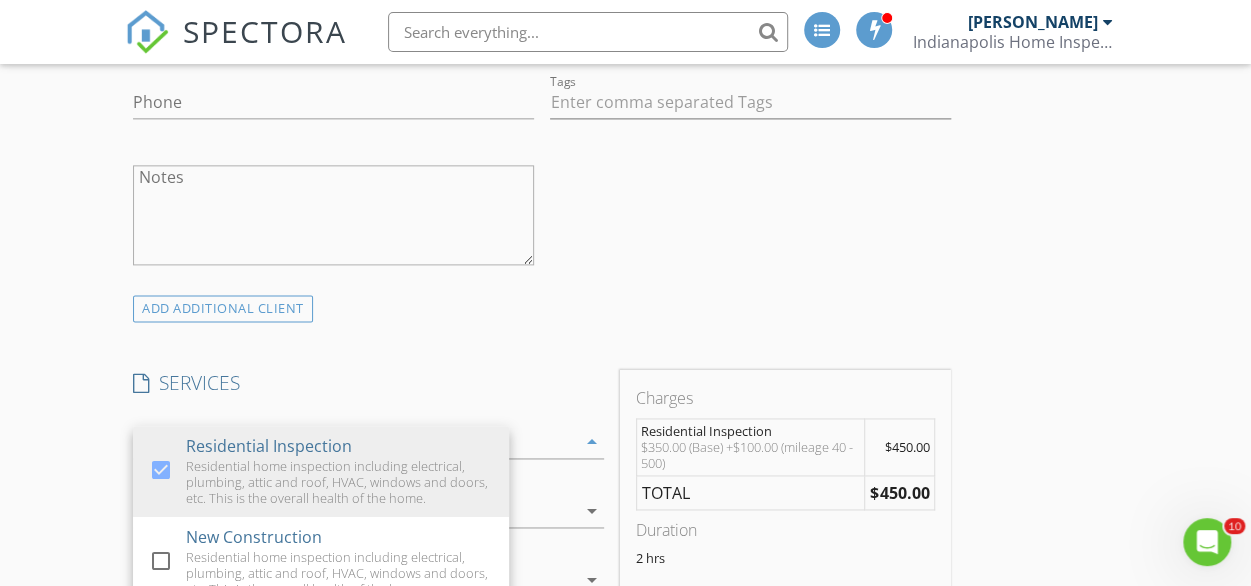 click on "New Inspection              INSPECTOR    Shane Martin
Date/Time
07/31/2025 1:00 PM
Location
Address Search       Address 311 Hawthorne Ave   Unit   City Anderson   State IN   Zip 46011   County Madison     Square Feet 1924   Year Built 1960   Foundation arrow_drop_down     Shane Martin     37.5 miles     (an hour)
client
check_box Enable Client CC email for this inspection   Client Search     check_box_outline_blank Client is a Company/Organization     First Name Travis   Last Name Cox   Email   CC Email   Phone         Tags         Notes
ADD ADDITIONAL client
SERVICES
check_box   Residential Inspection   Residential home inspection including electrical, plumbing, attic and roof, HVAC, windows and doors, etc. This is the overall health of the home. check_box_outline_blank   New Construction      Multi-unit" at bounding box center (625, 828) 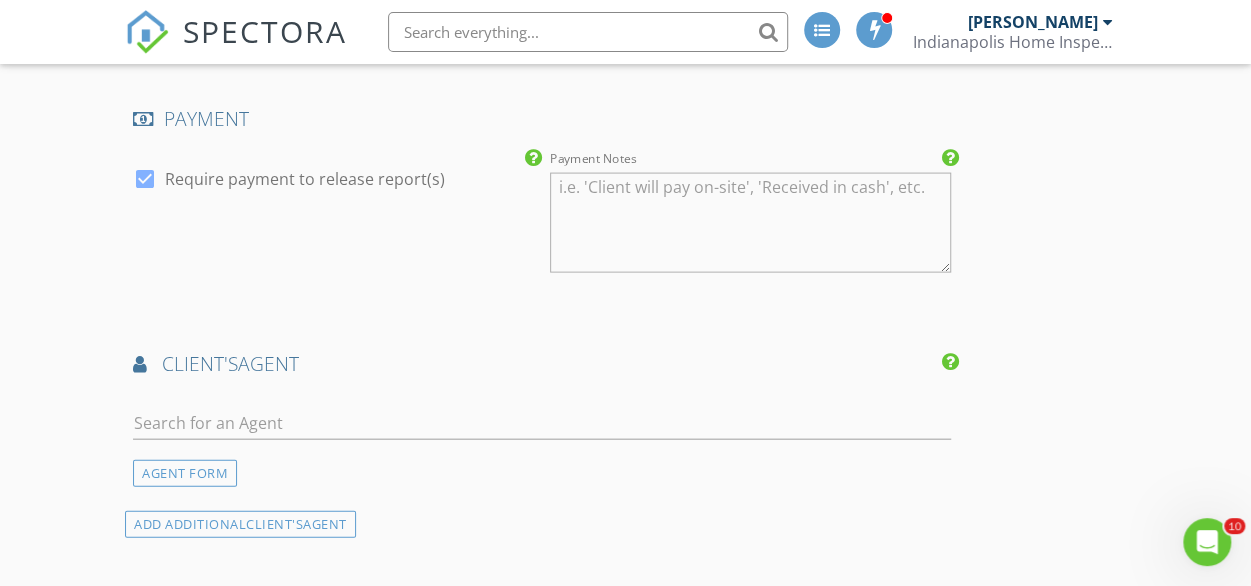 scroll, scrollTop: 2044, scrollLeft: 0, axis: vertical 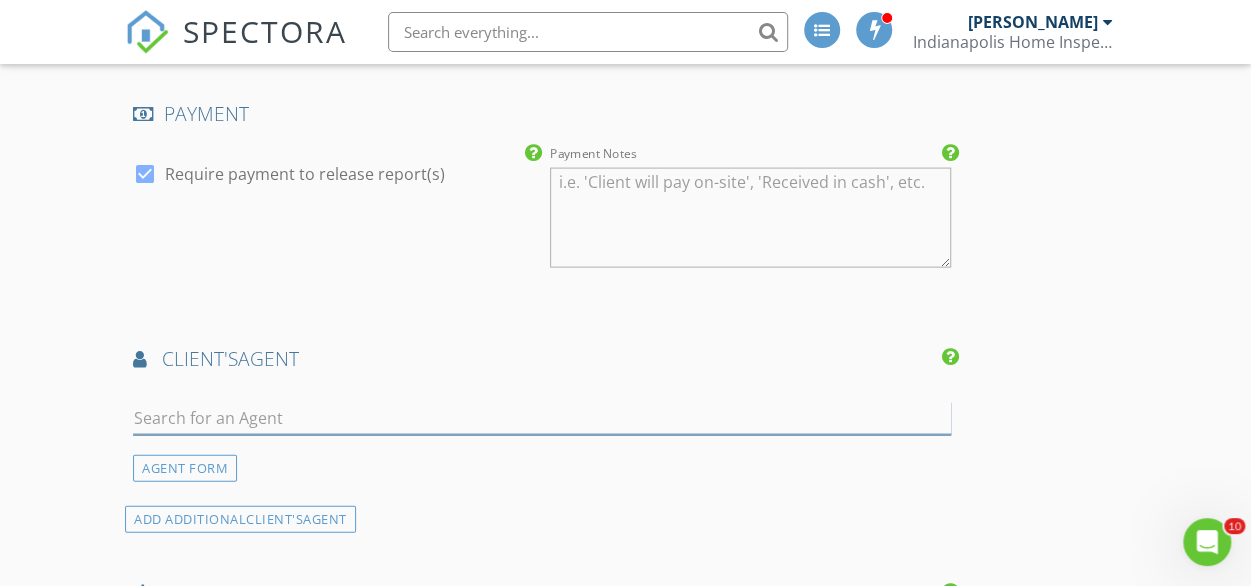 click at bounding box center [542, 418] 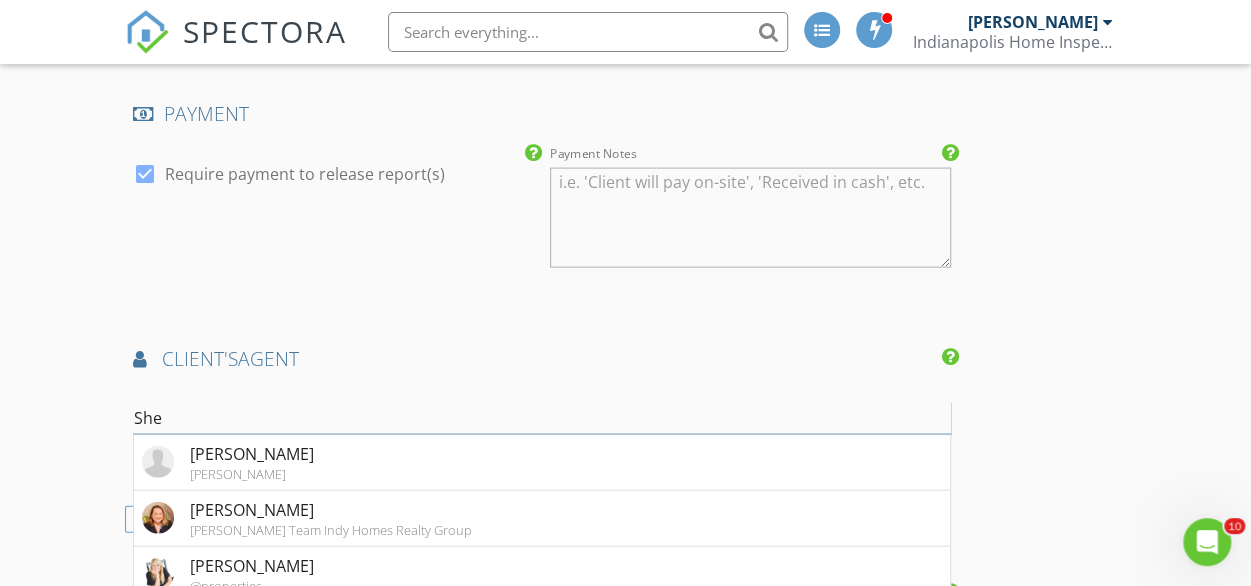 type on "shelb" 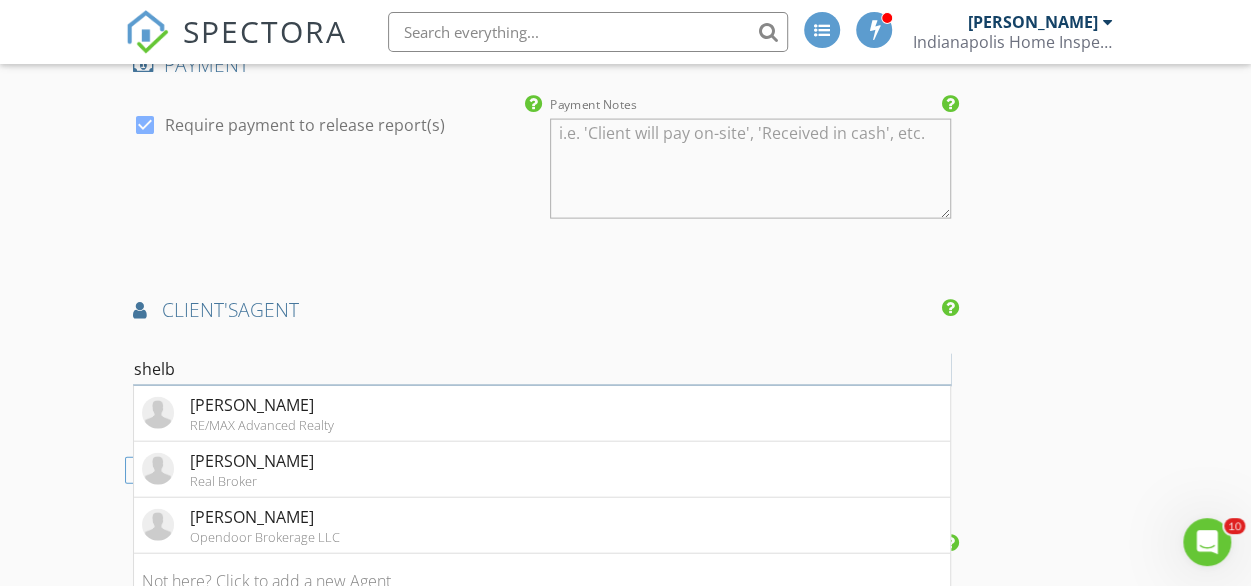 scroll, scrollTop: 2096, scrollLeft: 0, axis: vertical 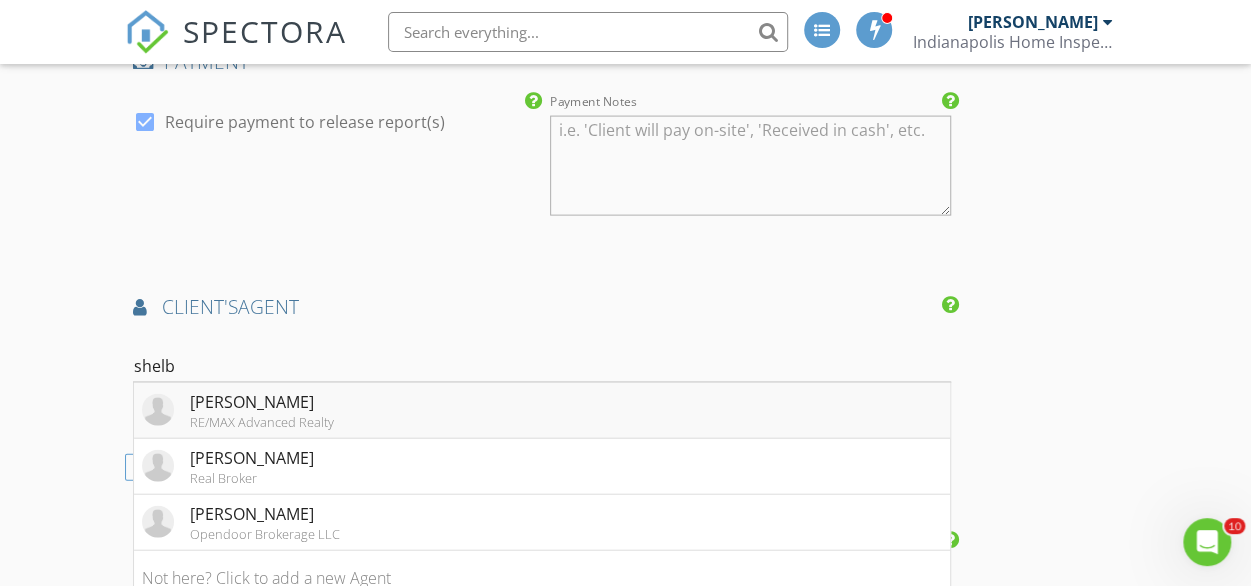 click on "Shelby Scott" at bounding box center [262, 402] 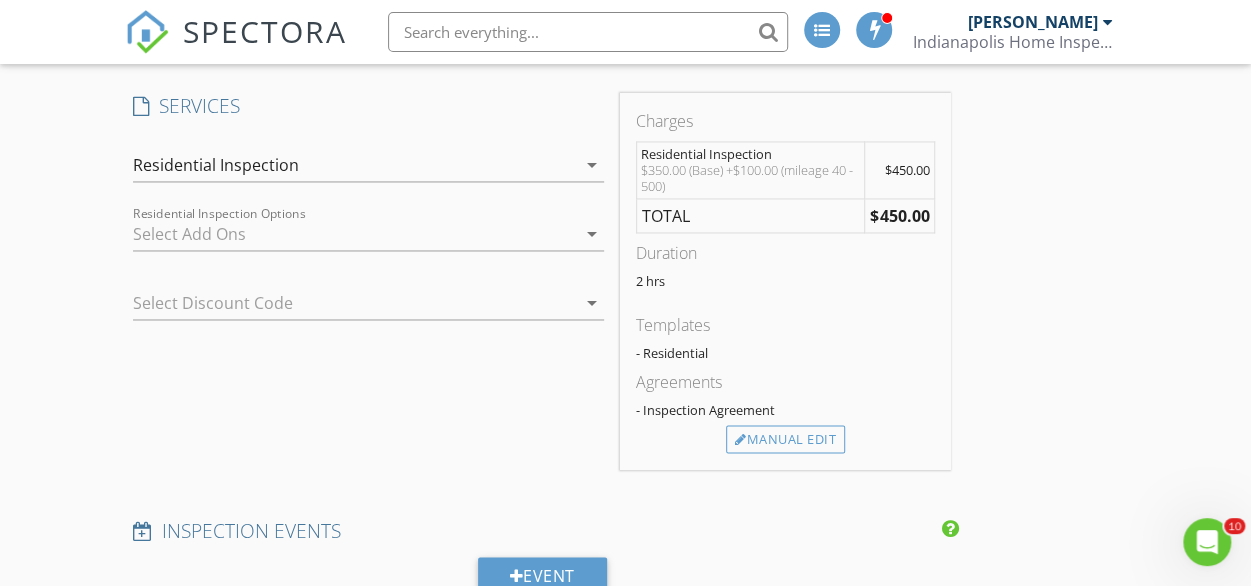 scroll, scrollTop: 1442, scrollLeft: 0, axis: vertical 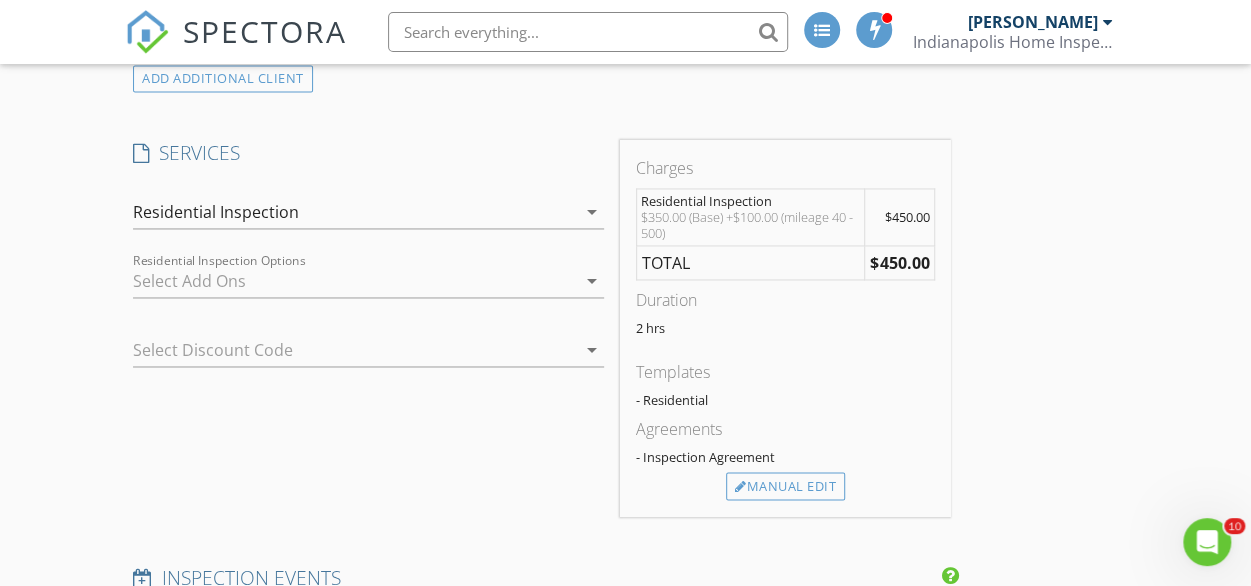 click on "arrow_drop_down" at bounding box center (592, 281) 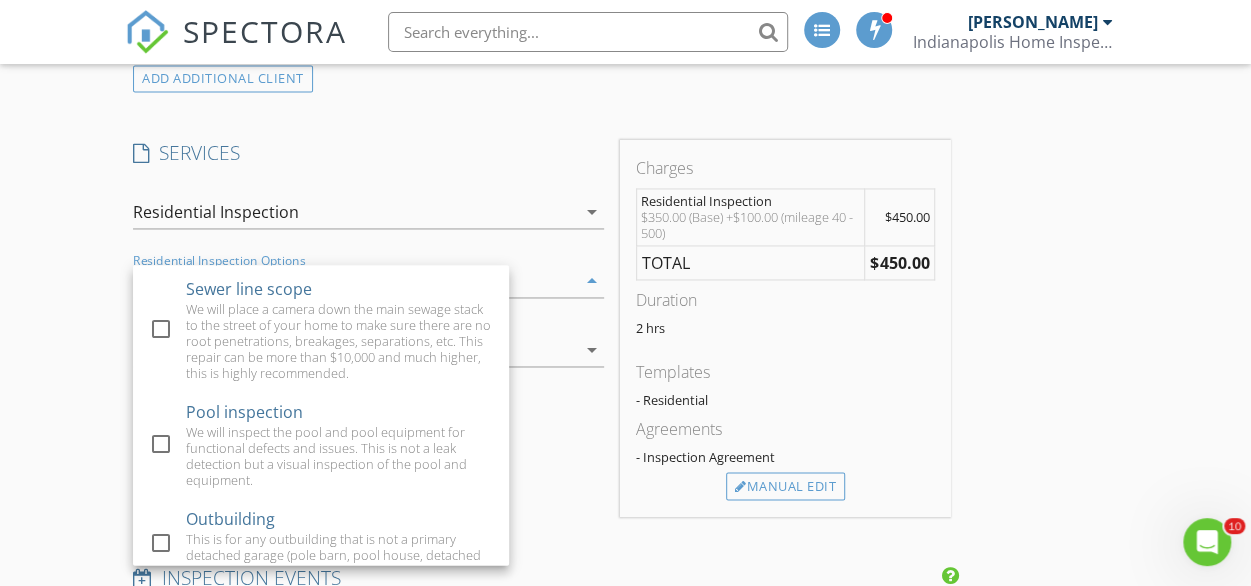 scroll, scrollTop: 687, scrollLeft: 0, axis: vertical 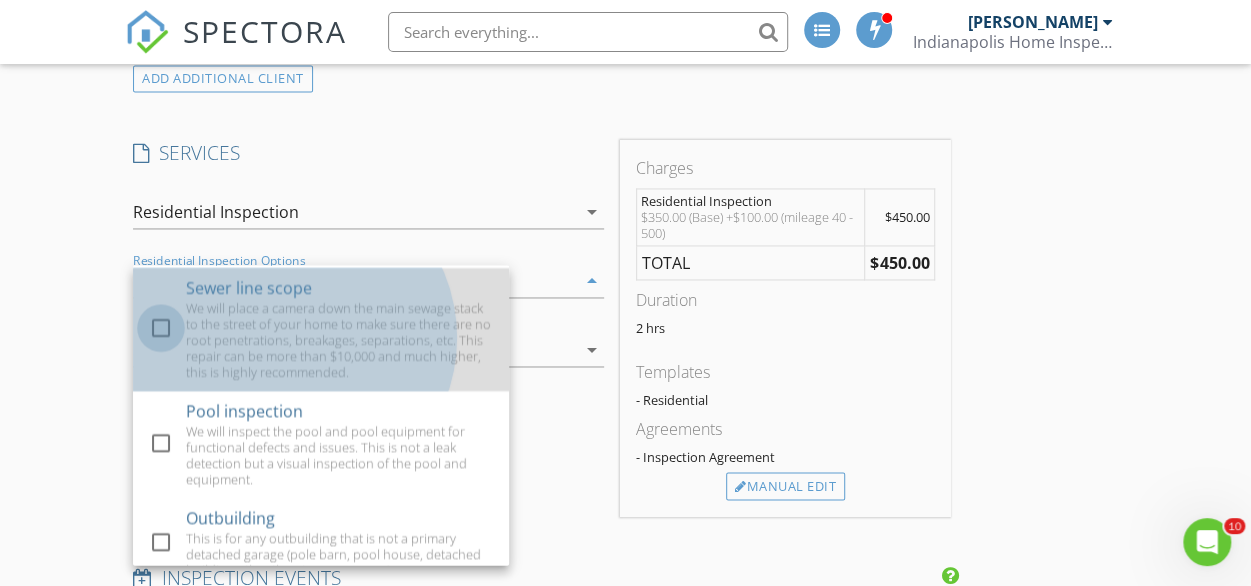 click at bounding box center (161, 328) 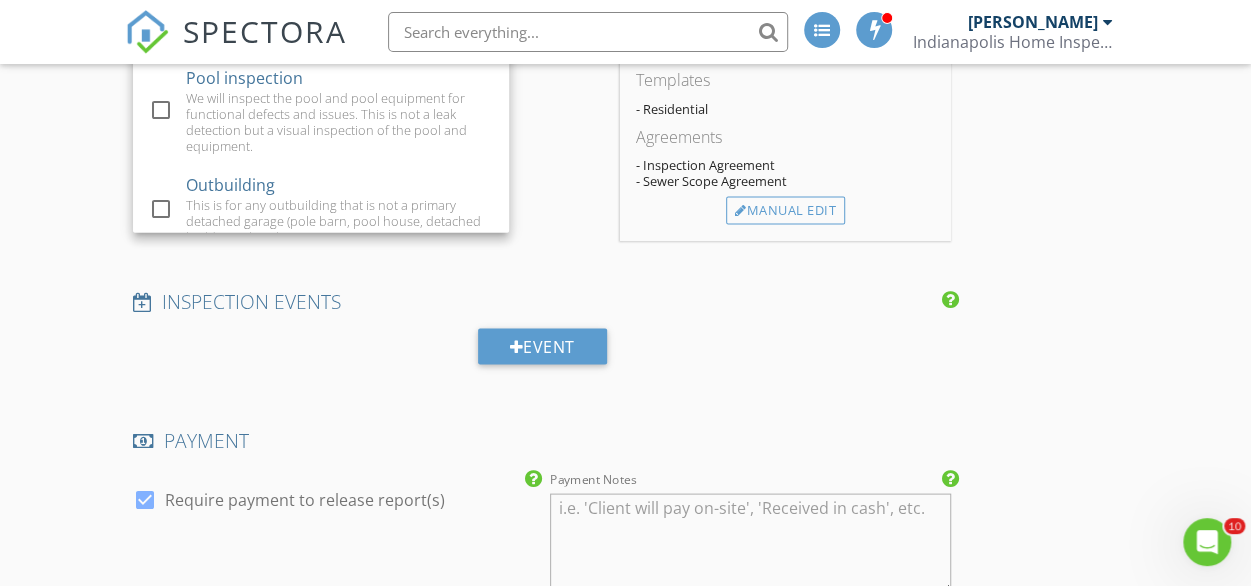 scroll, scrollTop: 1778, scrollLeft: 0, axis: vertical 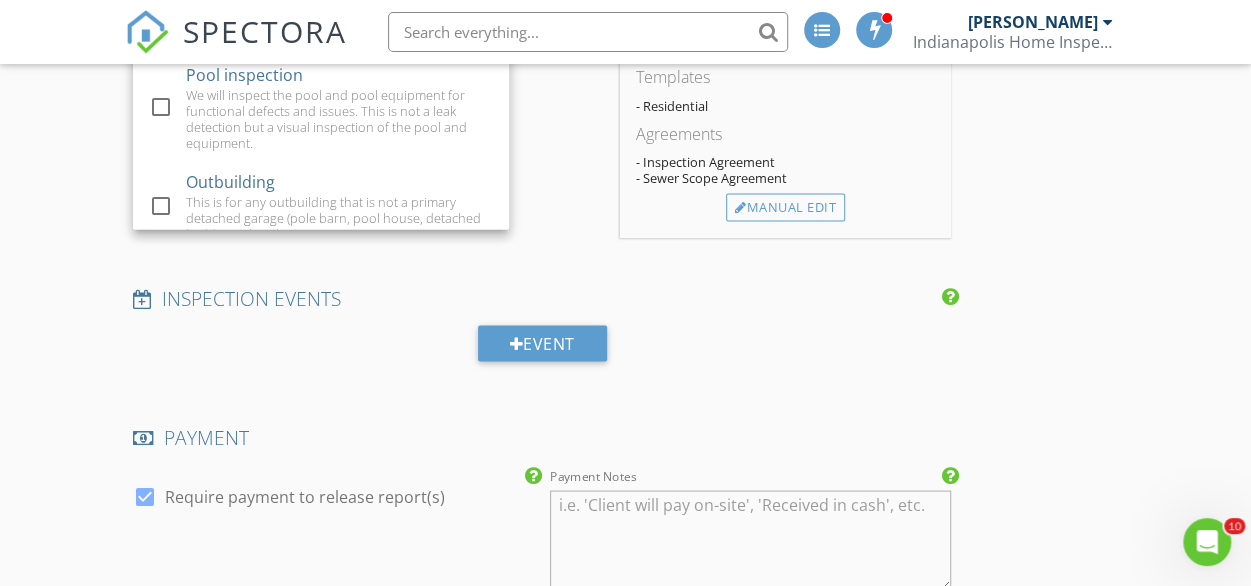 click on "New Inspection              INSPECTOR    Shane Martin
Date/Time
07/31/2025 1:00 PM
Location
Address Search       Address 311 Hawthorne Ave   Unit   City Anderson   State IN   Zip 46011   County Madison     Square Feet 1924   Year Built 1960   Foundation arrow_drop_down     Shane Martin     37.5 miles     (an hour)
client
check_box Enable Client CC email for this inspection   Client Search     check_box_outline_blank Client is a Company/Organization     First Name Travis   Last Name Cox   Email   CC Email   Phone         Tags         Notes
ADD ADDITIONAL client
SERVICES
check_box   Residential Inspection   Residential home inspection including electrical, plumbing, attic and roof, HVAC, windows and doors, etc. This is the overall health of the home. check_box_outline_blank   New Construction      Multi-unit" at bounding box center [625, 481] 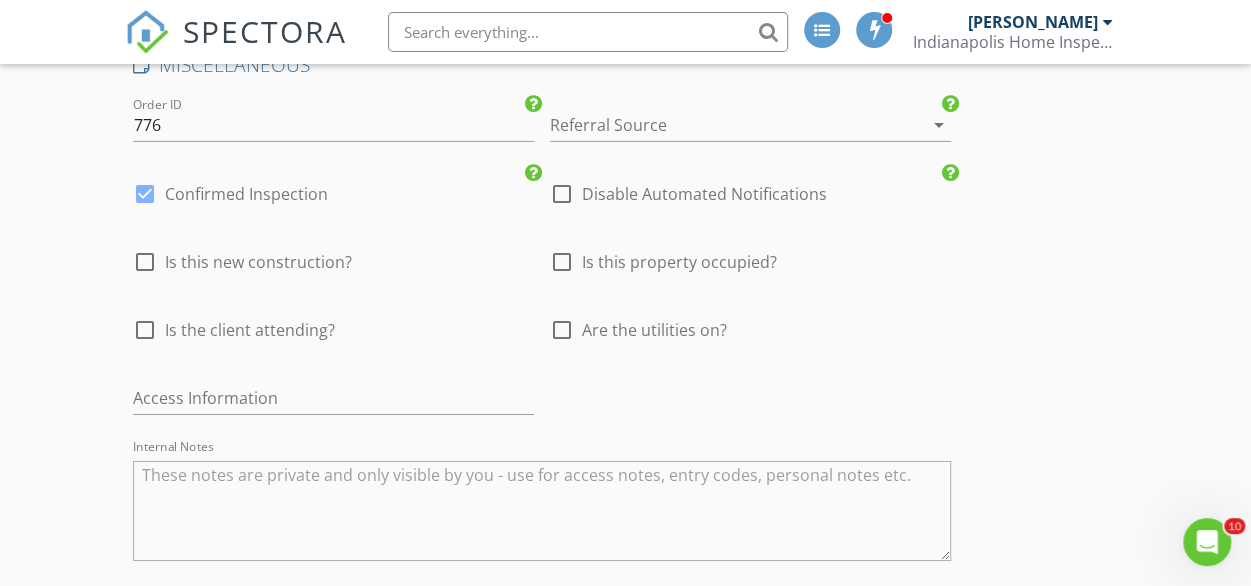 scroll, scrollTop: 3336, scrollLeft: 0, axis: vertical 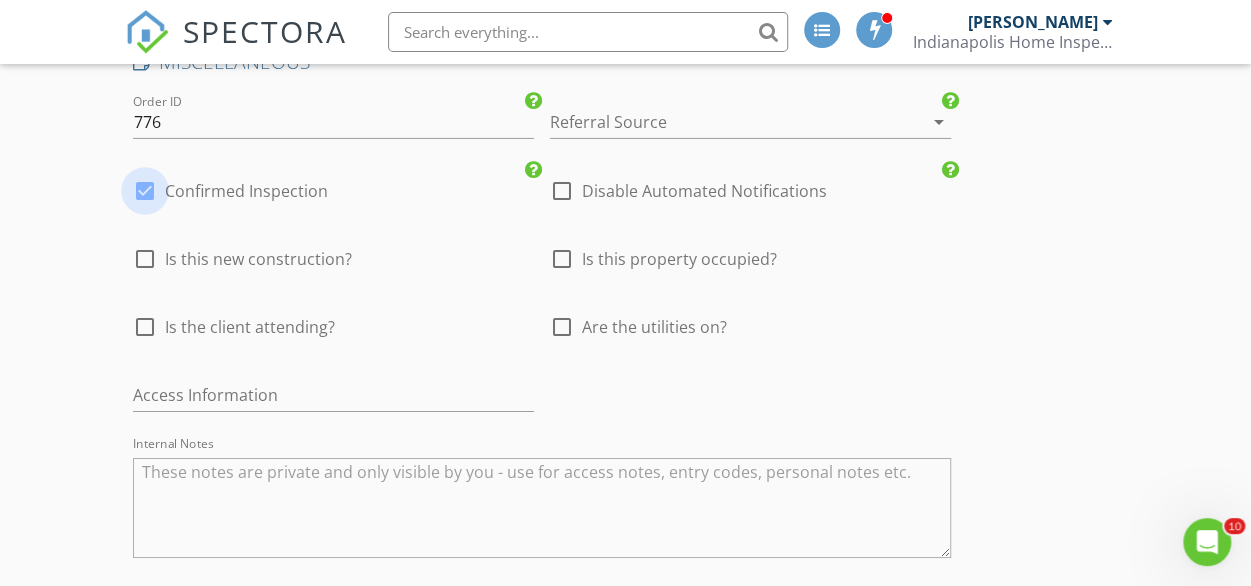 click at bounding box center [145, 191] 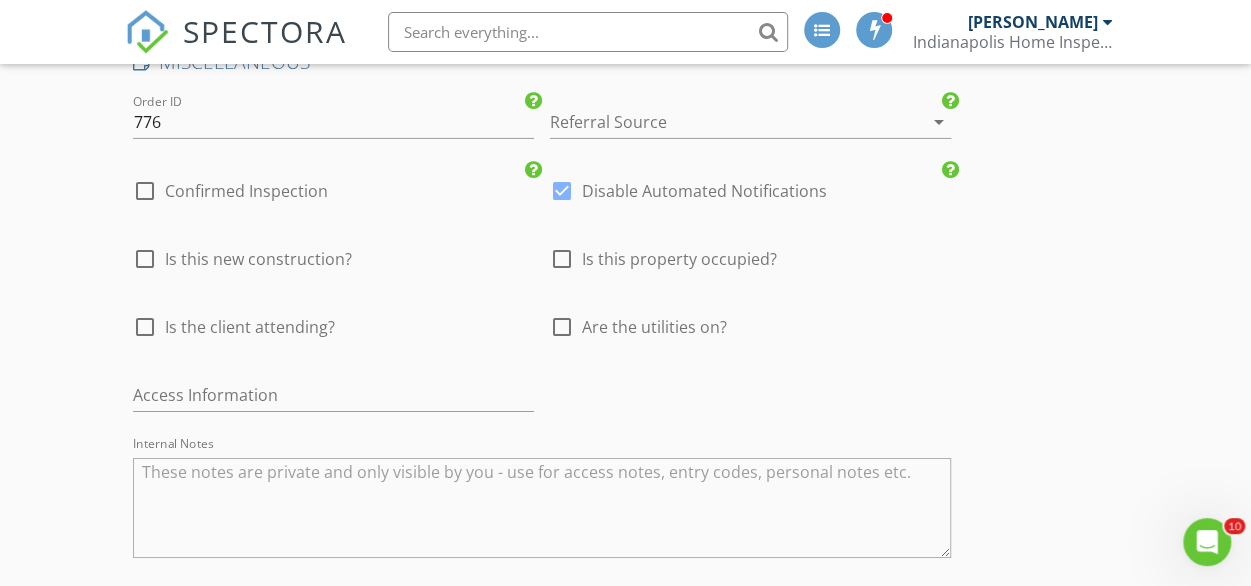 scroll, scrollTop: 3836, scrollLeft: 0, axis: vertical 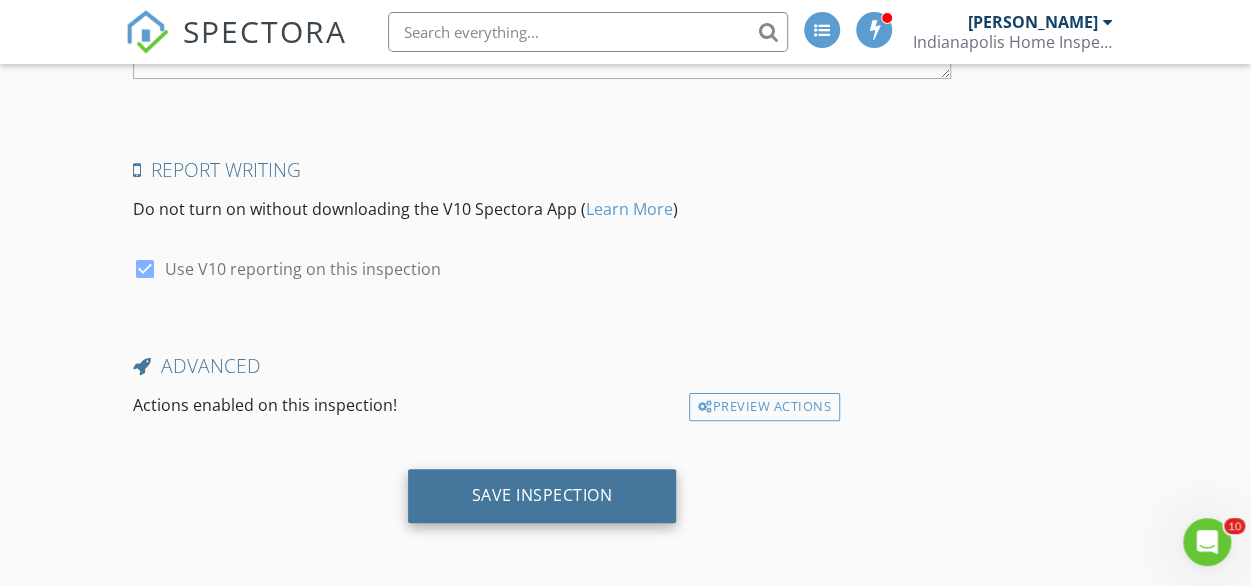 click on "Save Inspection" at bounding box center [542, 495] 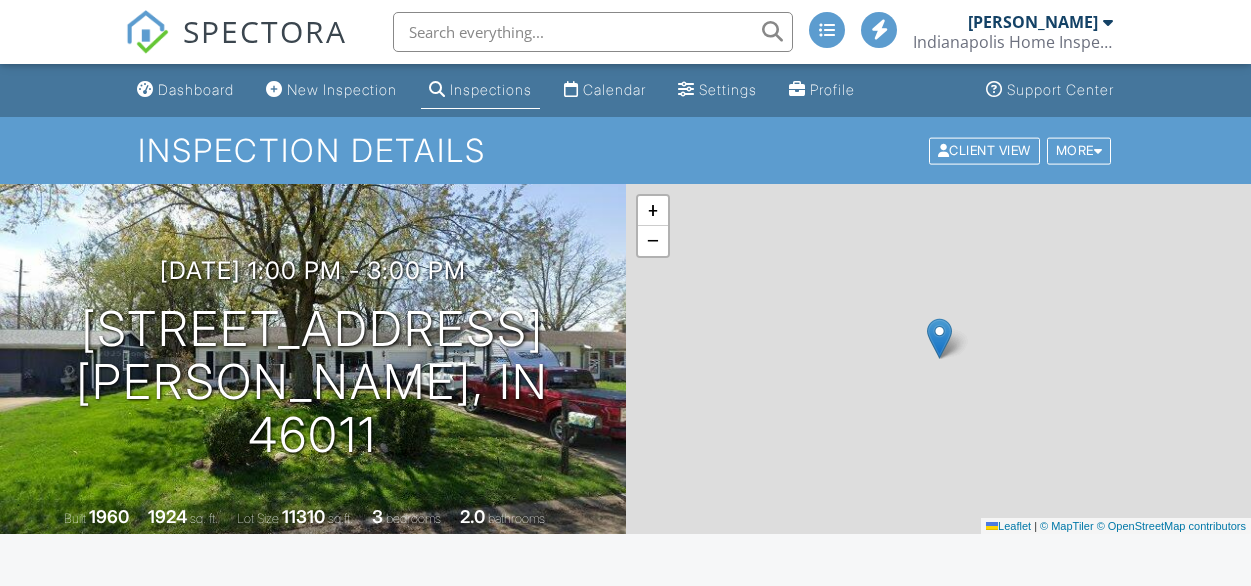 scroll, scrollTop: 0, scrollLeft: 0, axis: both 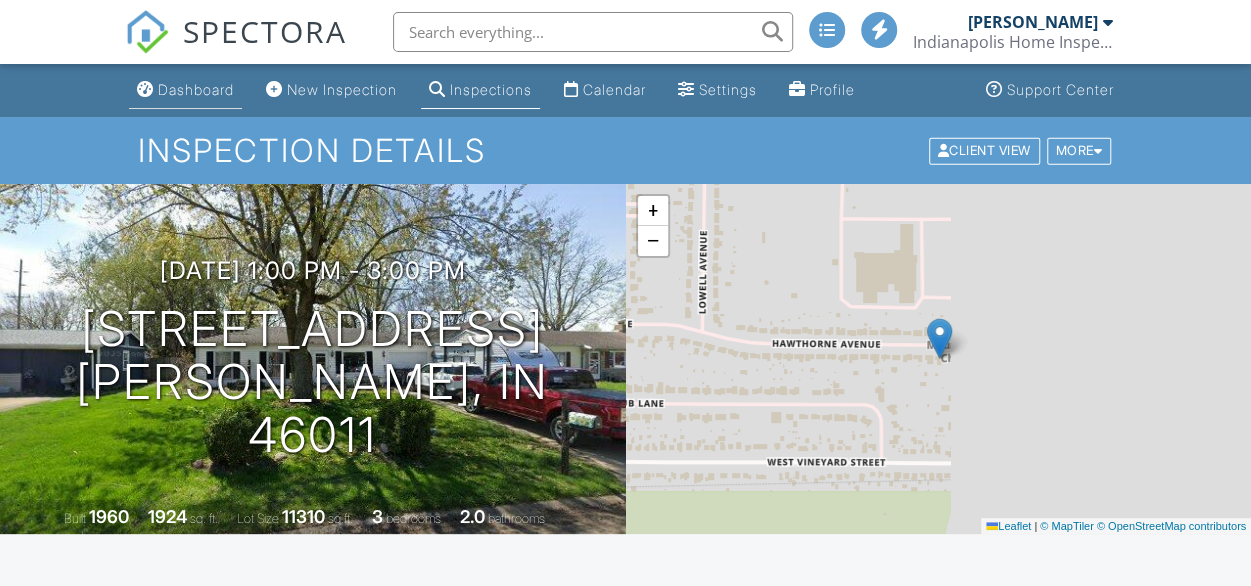 click on "Dashboard" at bounding box center (196, 89) 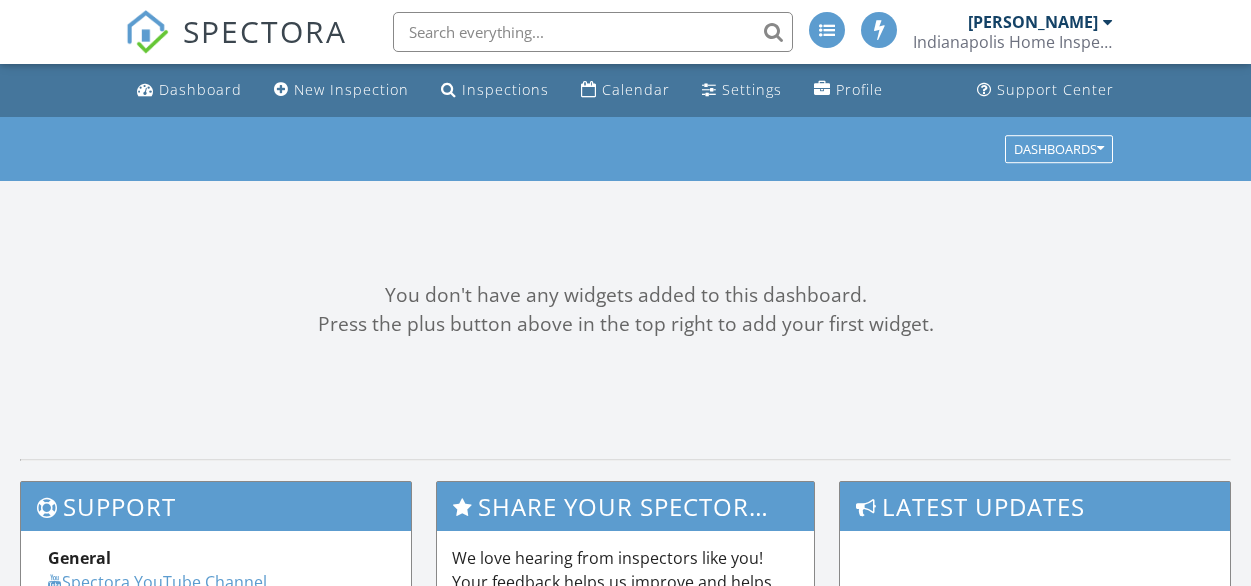 scroll, scrollTop: 0, scrollLeft: 0, axis: both 